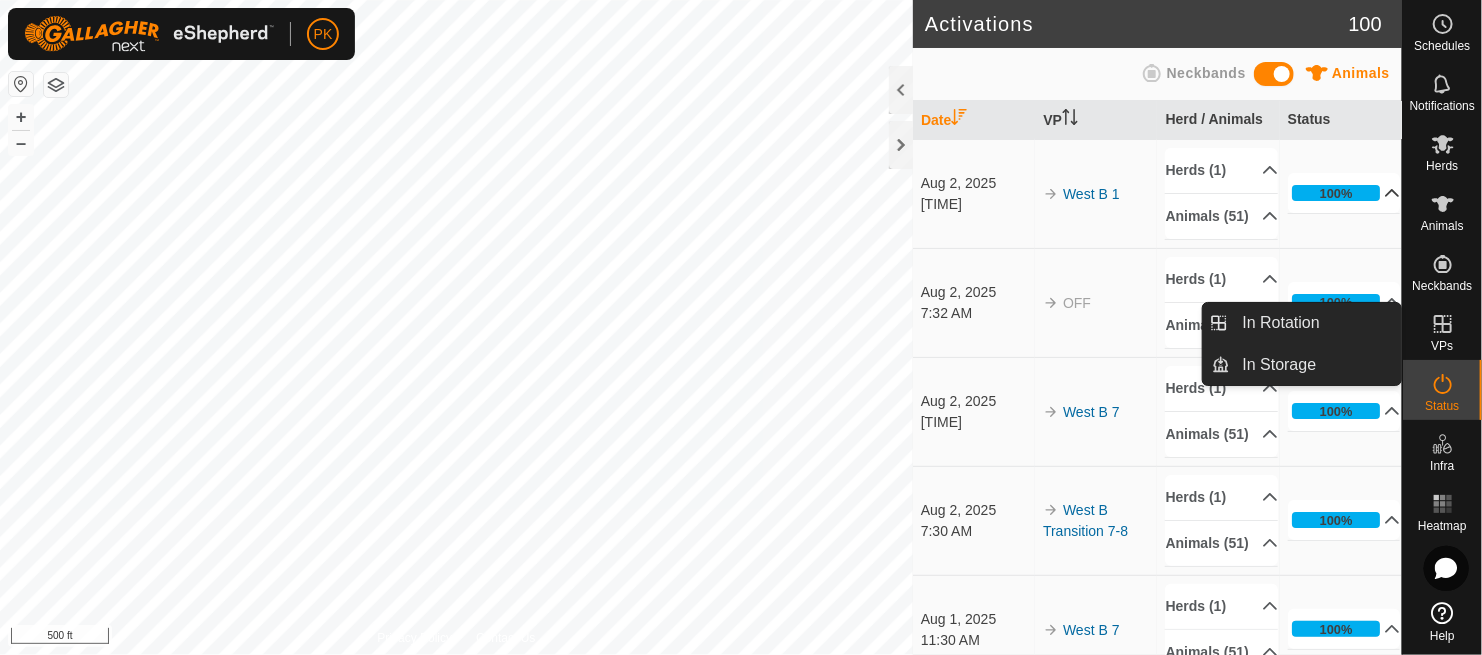 scroll, scrollTop: 0, scrollLeft: 0, axis: both 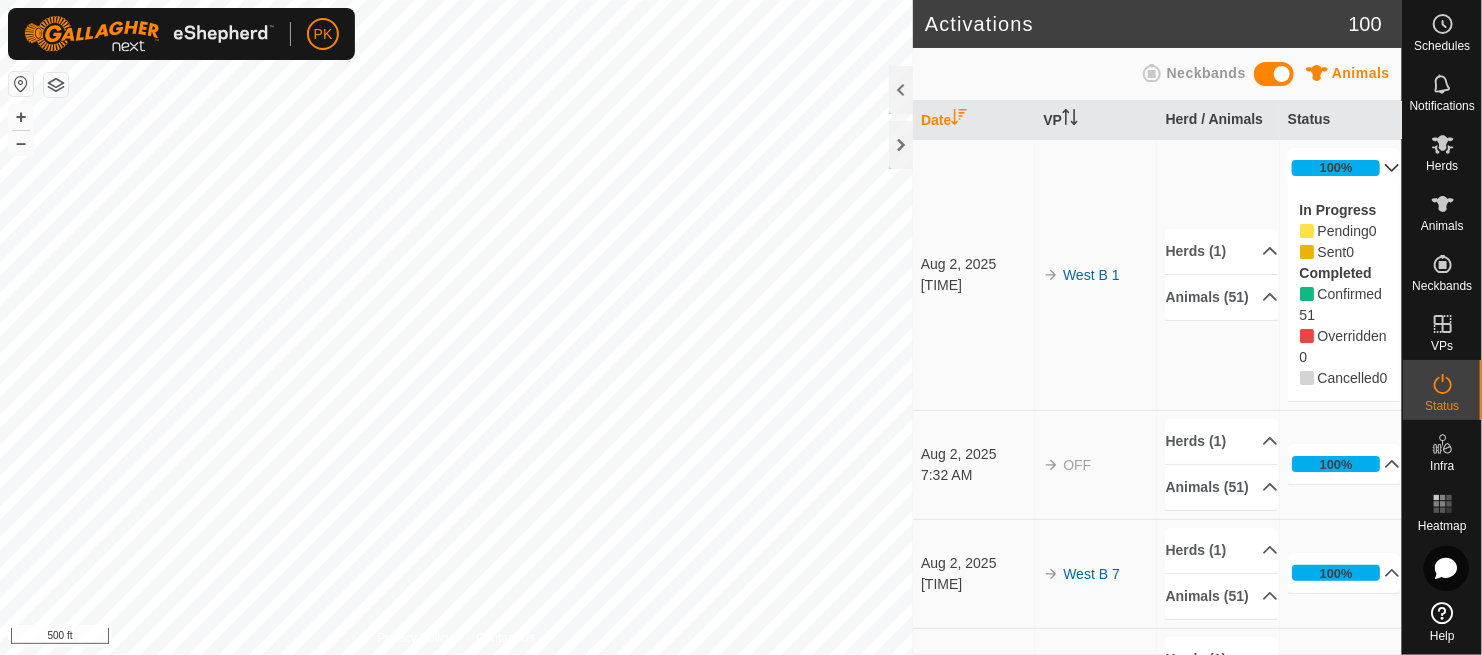click on "In Progress Pending  0  Sent   0  Completed Confirmed   51  Overridden  0  Cancelled   0" at bounding box center [1344, 294] 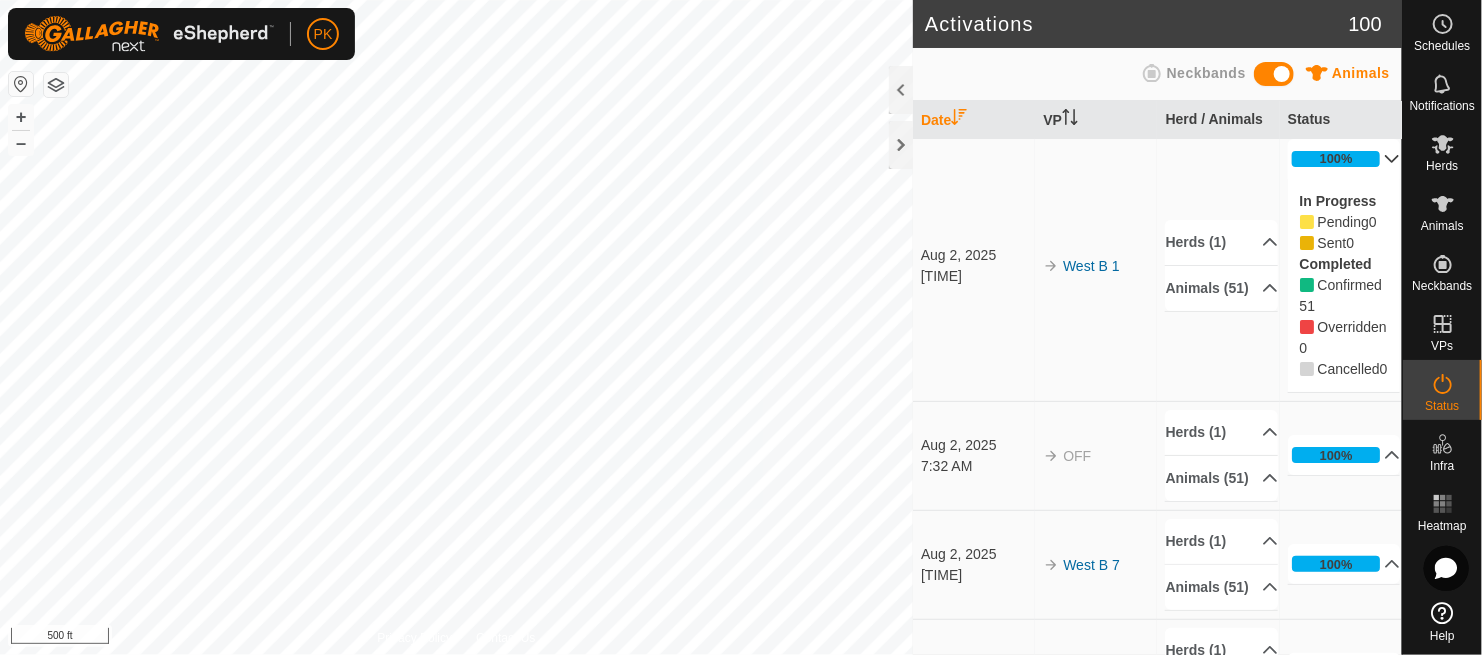 scroll, scrollTop: 0, scrollLeft: 0, axis: both 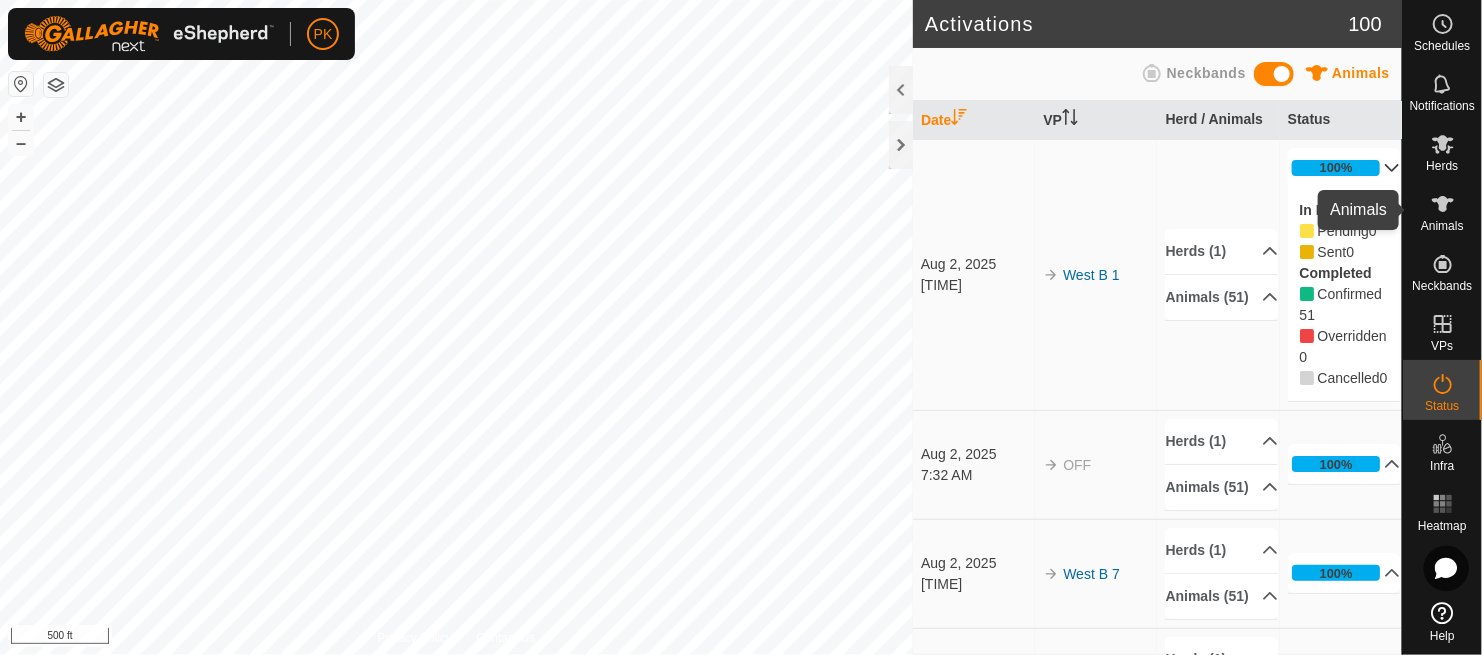 click 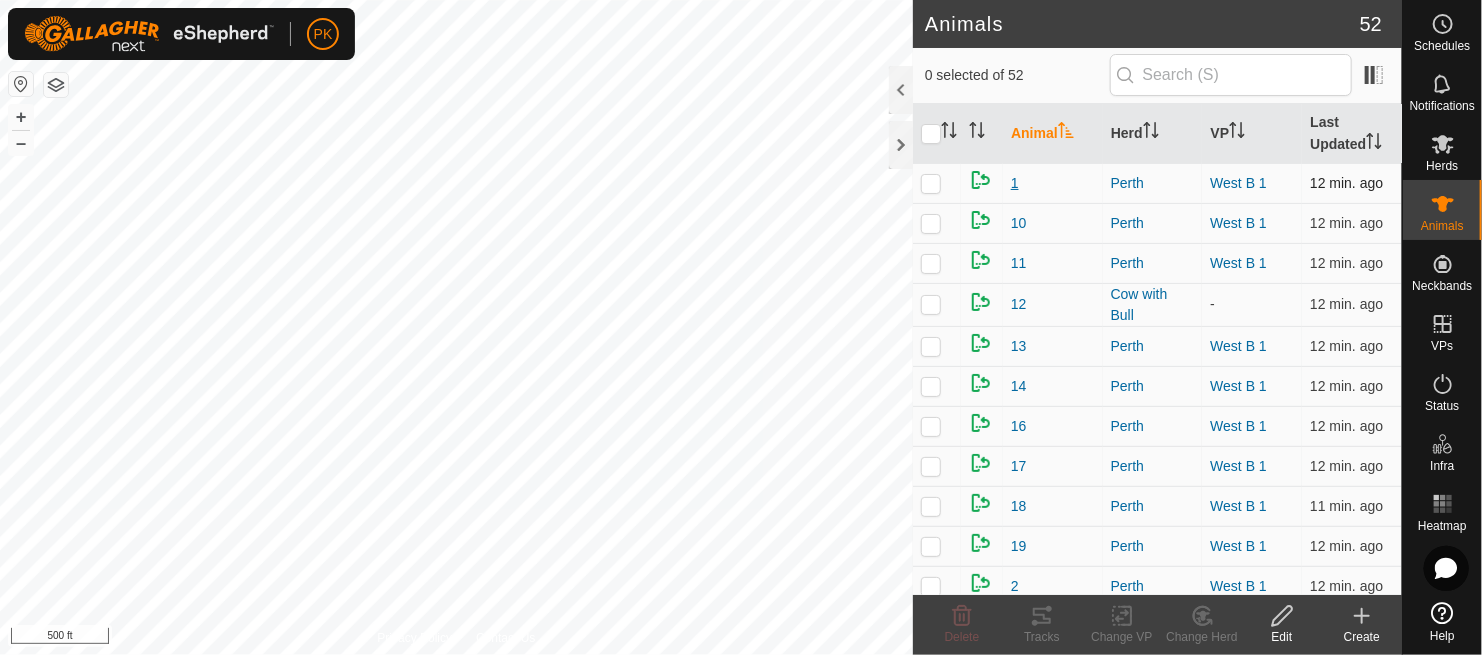 click on "1" at bounding box center (1015, 183) 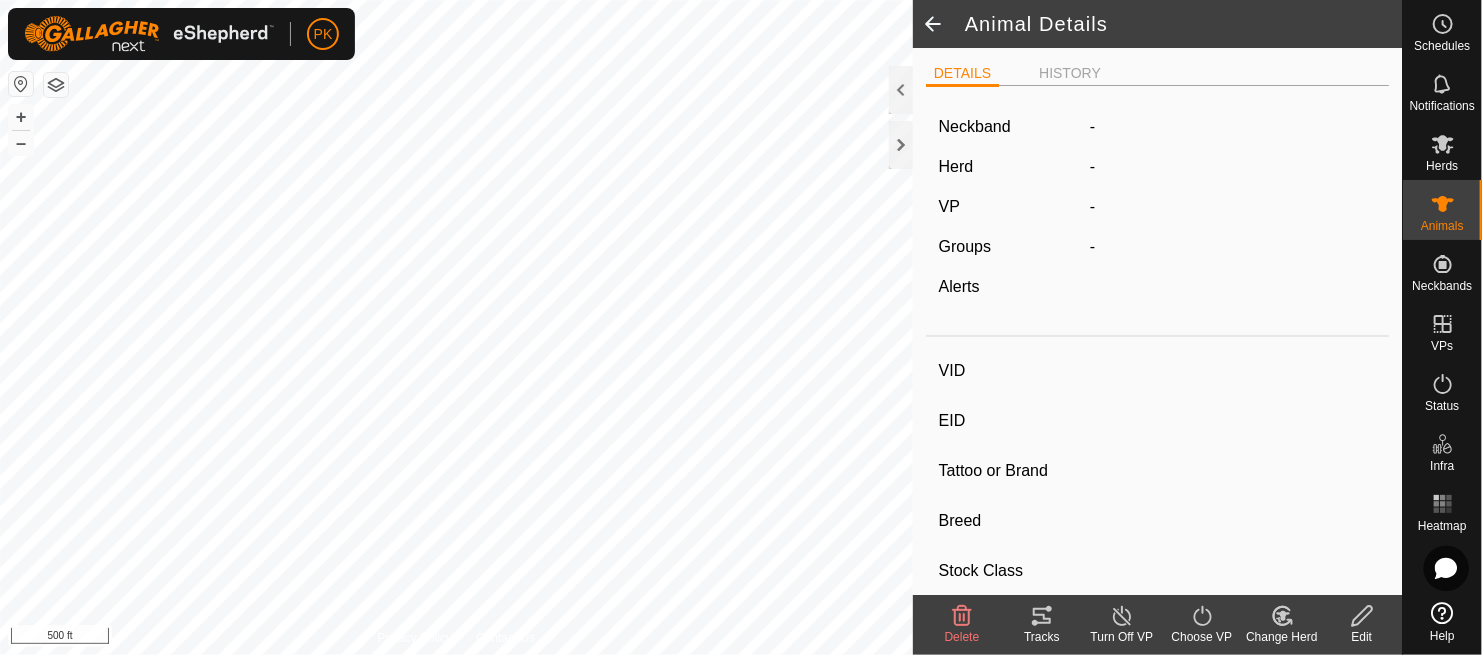 type on "1" 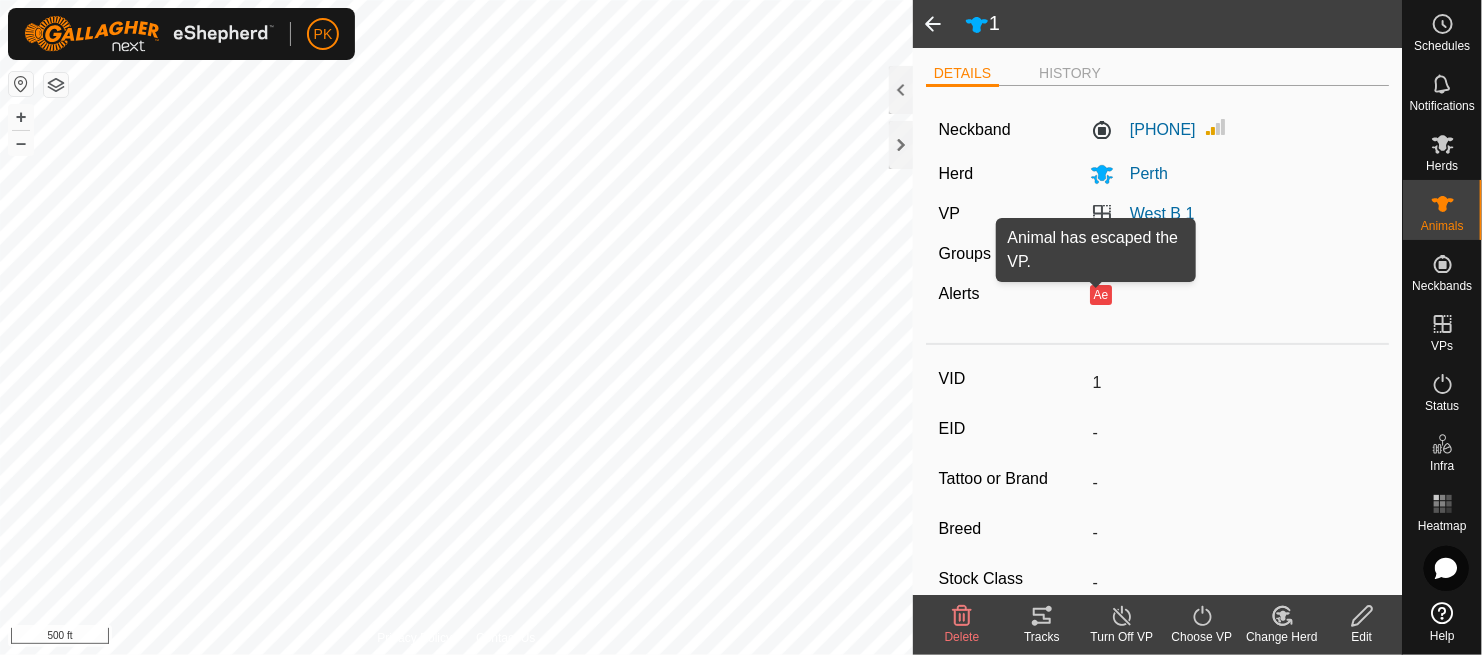 click on "Ae" 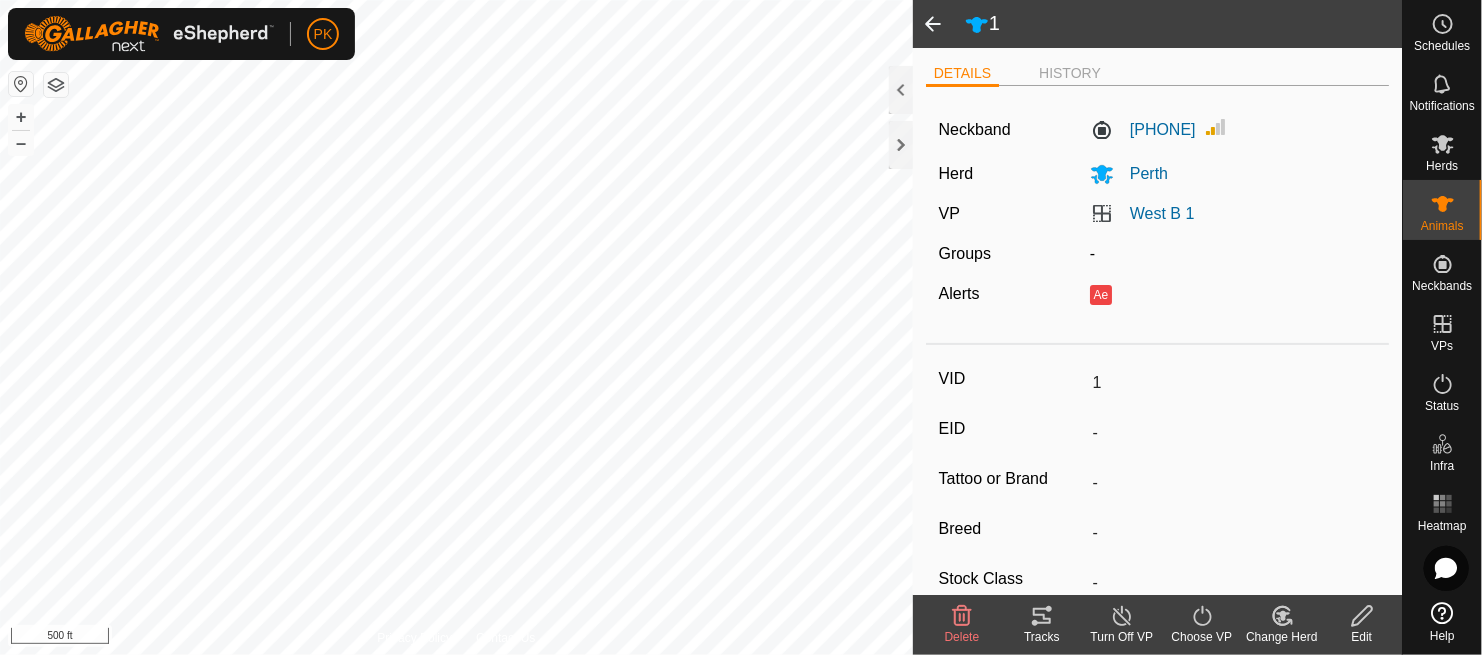 click on "Ae" 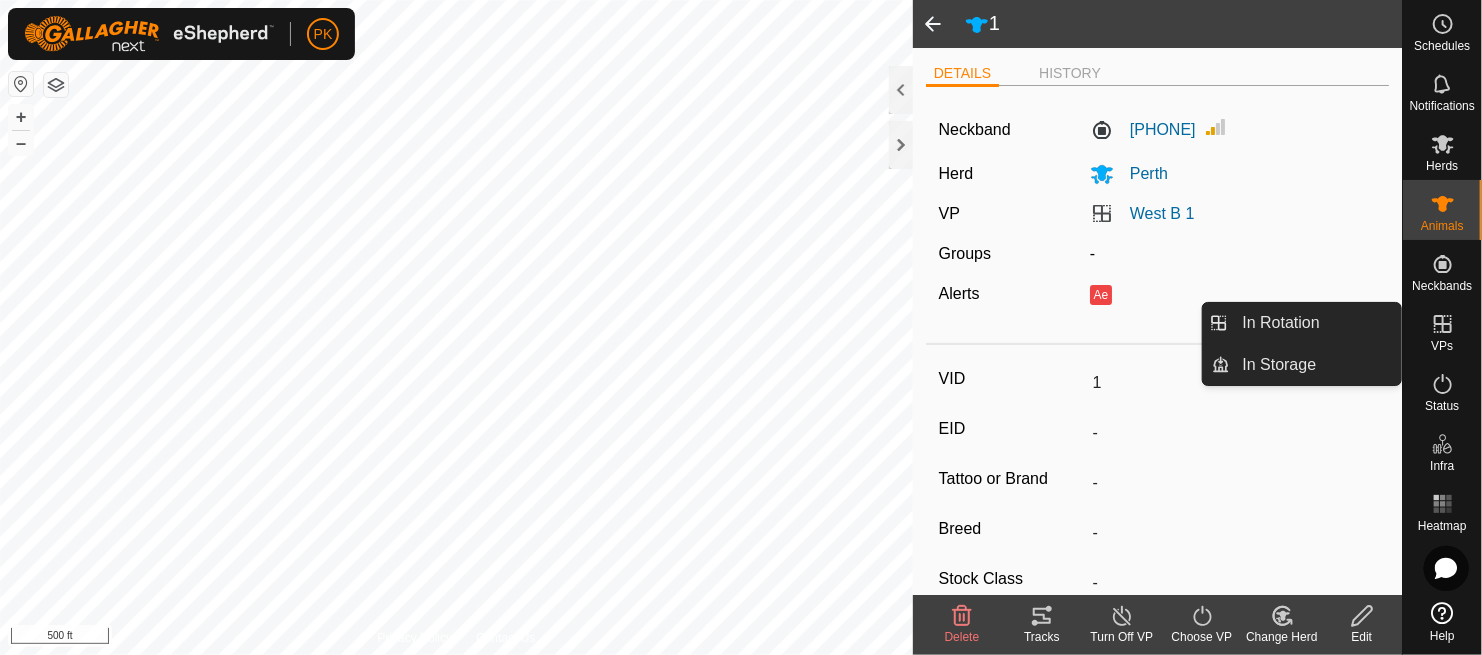 click 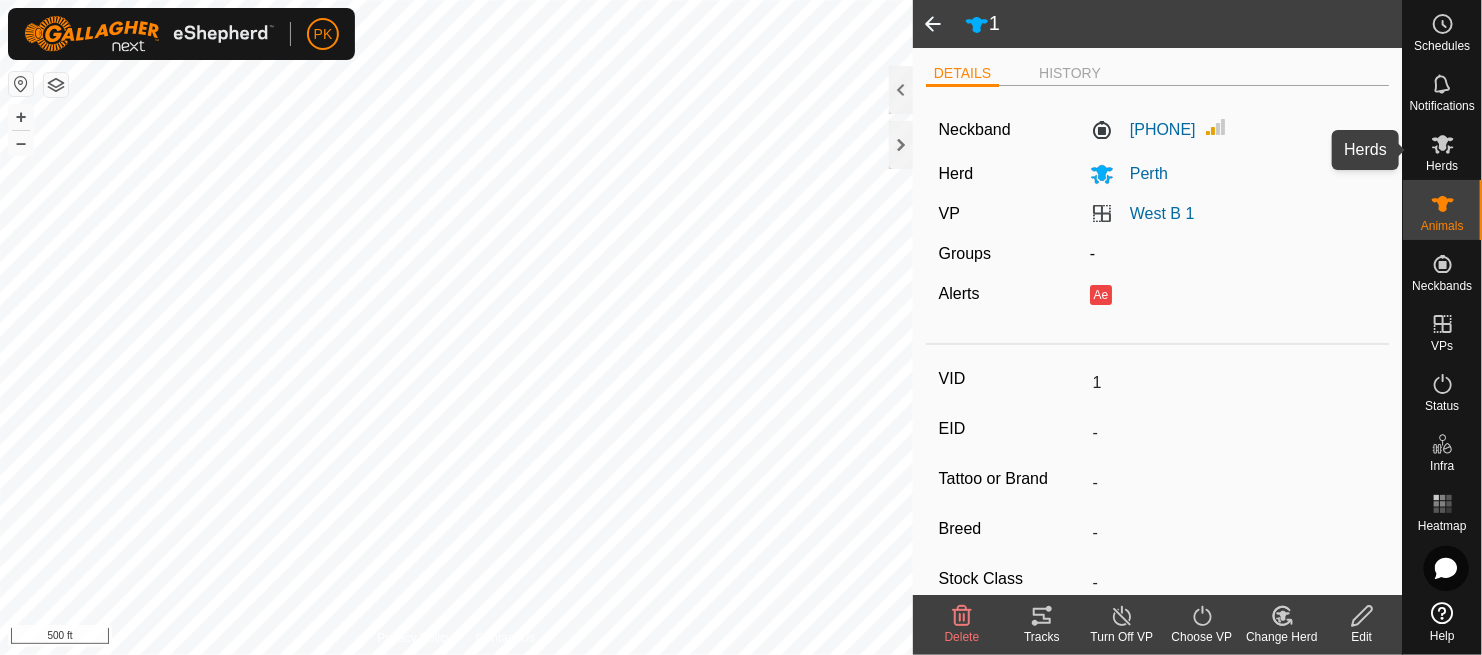 click on "Herds" at bounding box center (1442, 166) 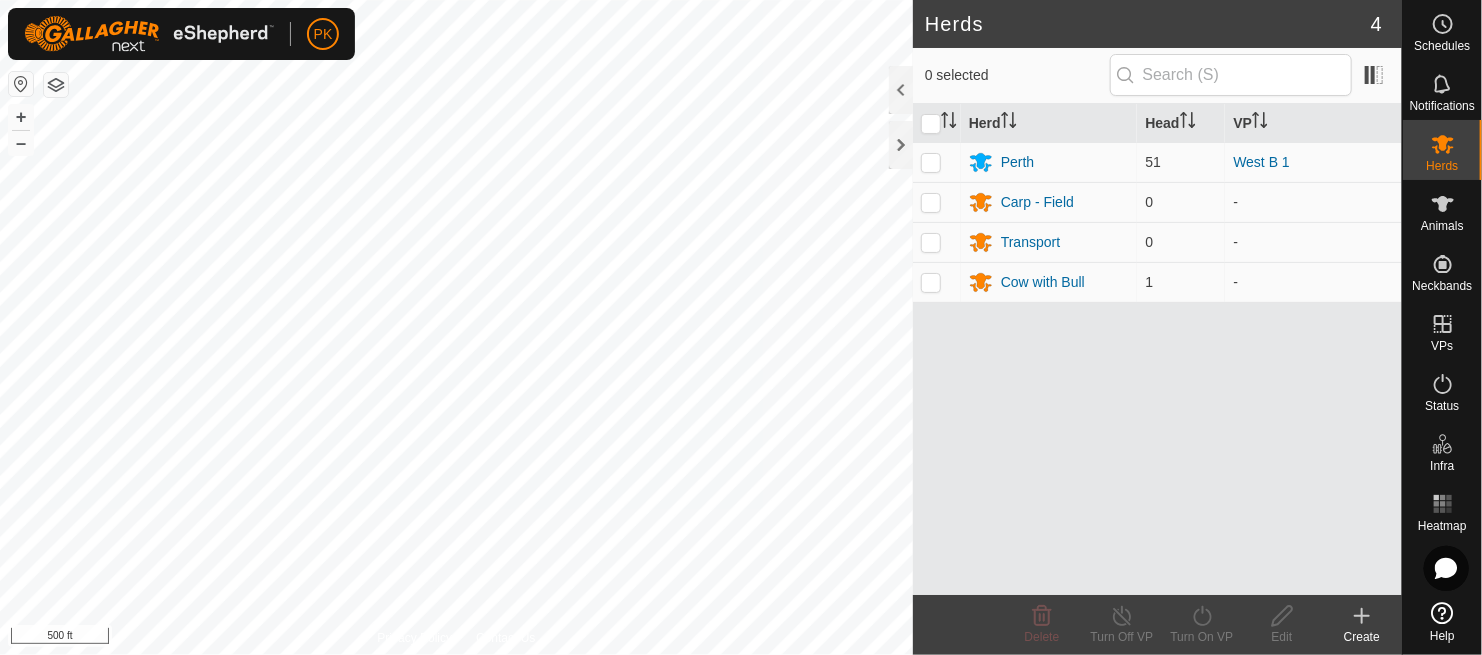 click on "Herds" at bounding box center (1442, 166) 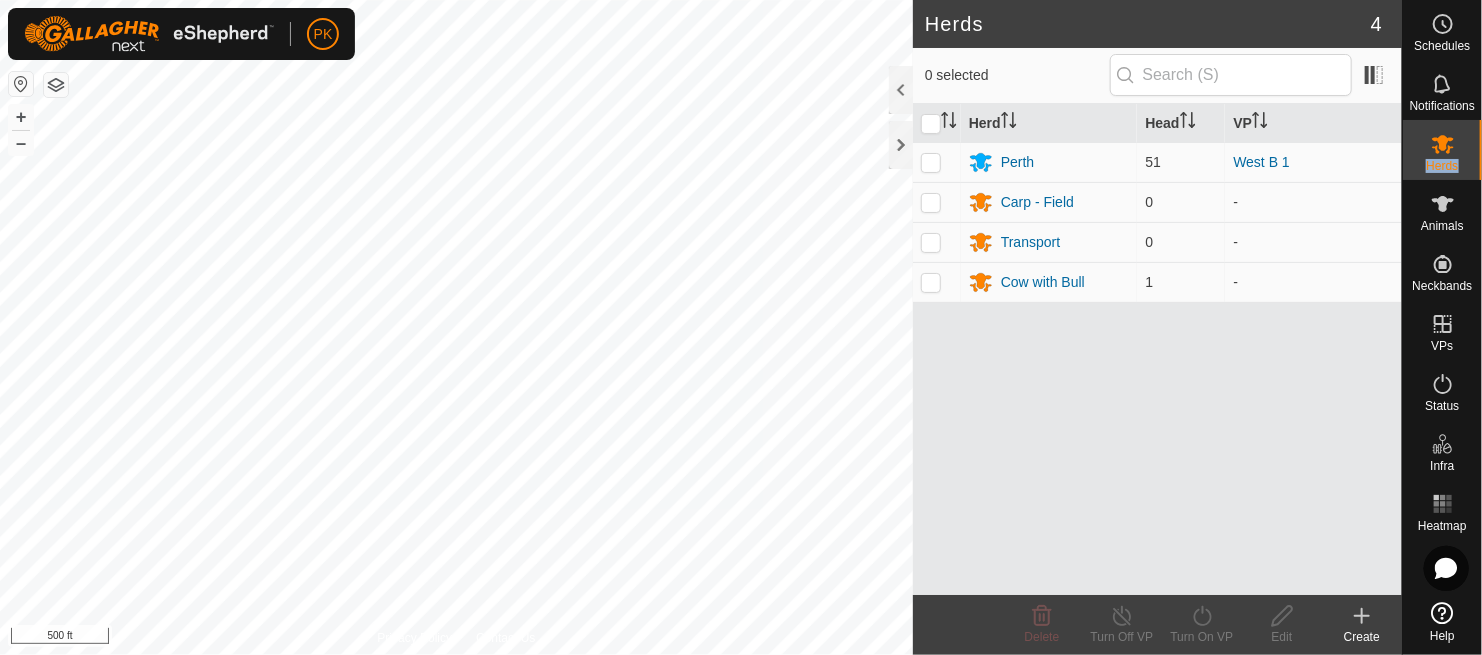 click on "Herds" at bounding box center (1442, 166) 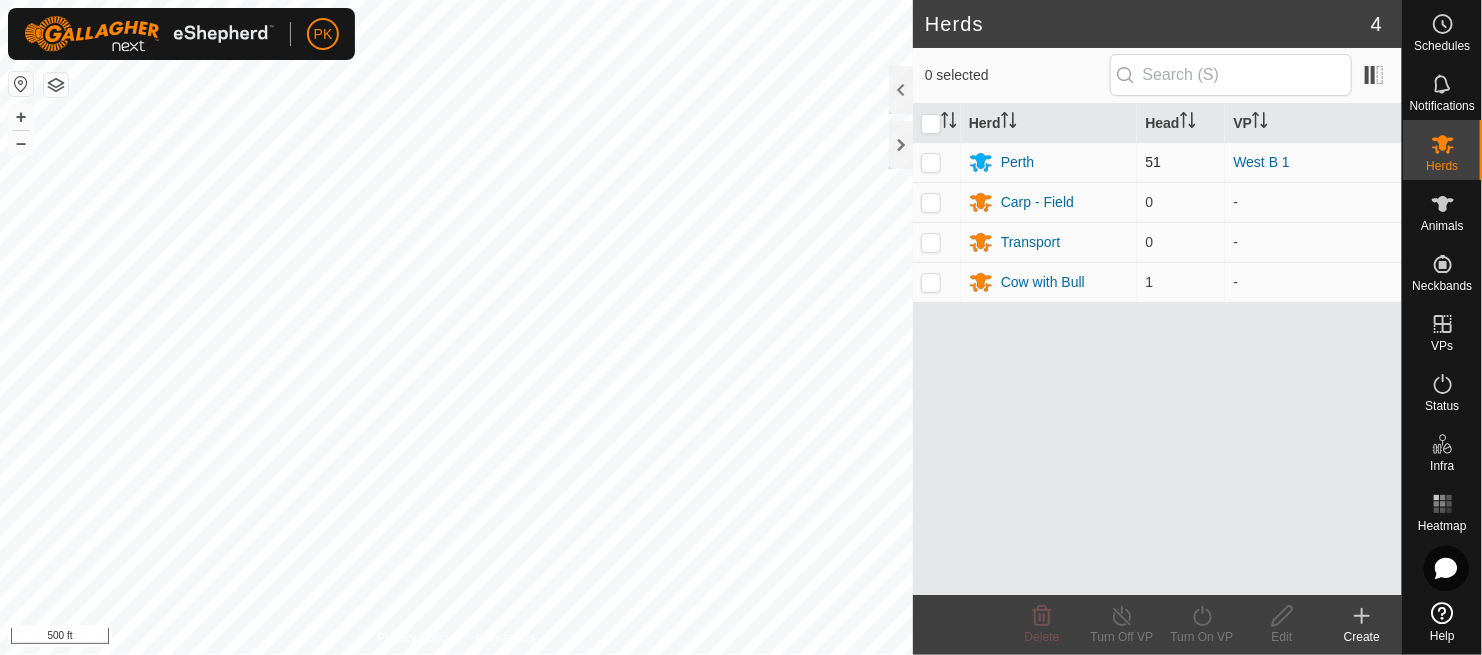 click at bounding box center (931, 162) 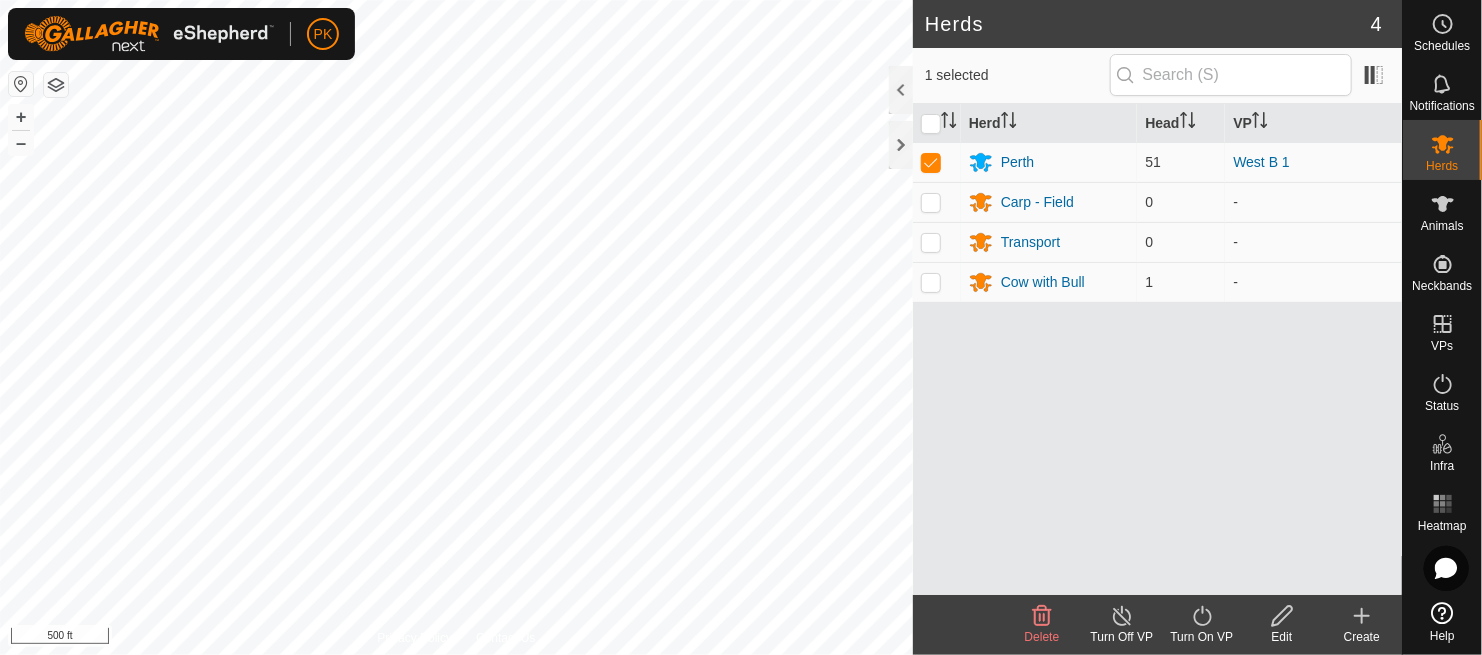click on "Turn On VP" 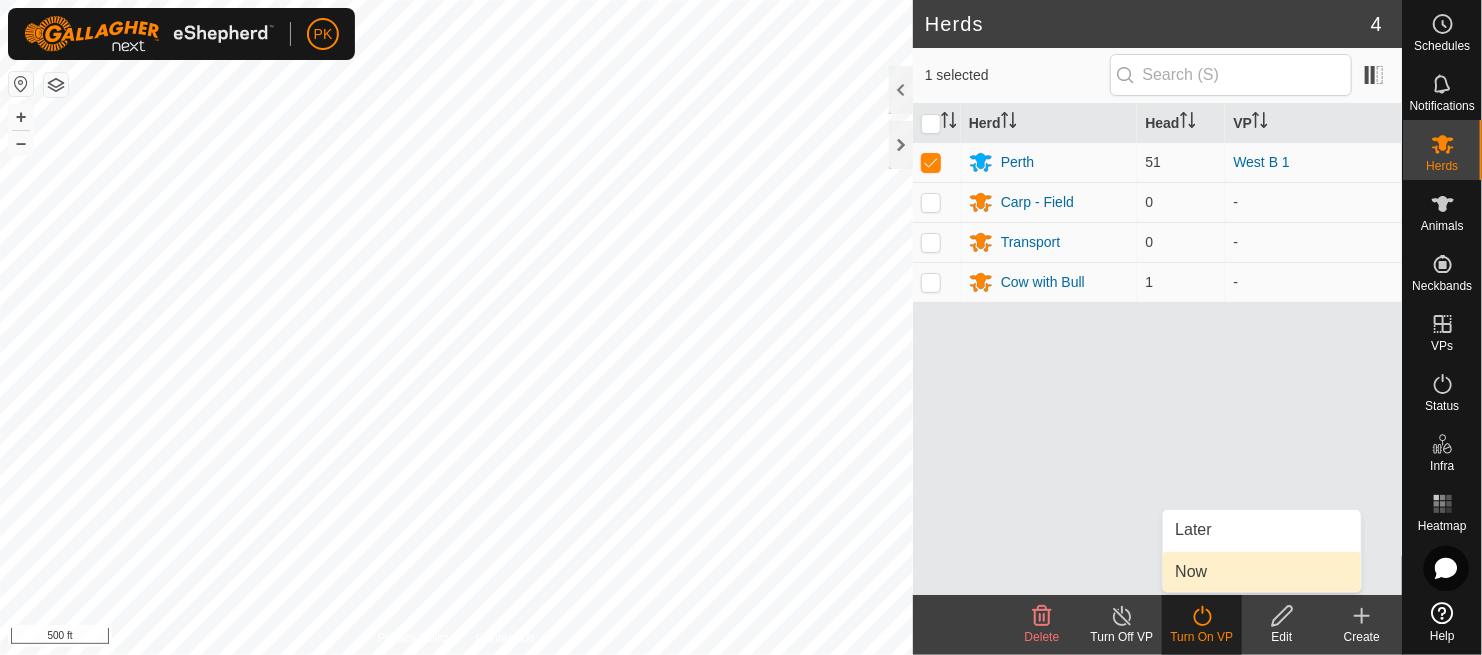 click on "Now" at bounding box center [1262, 572] 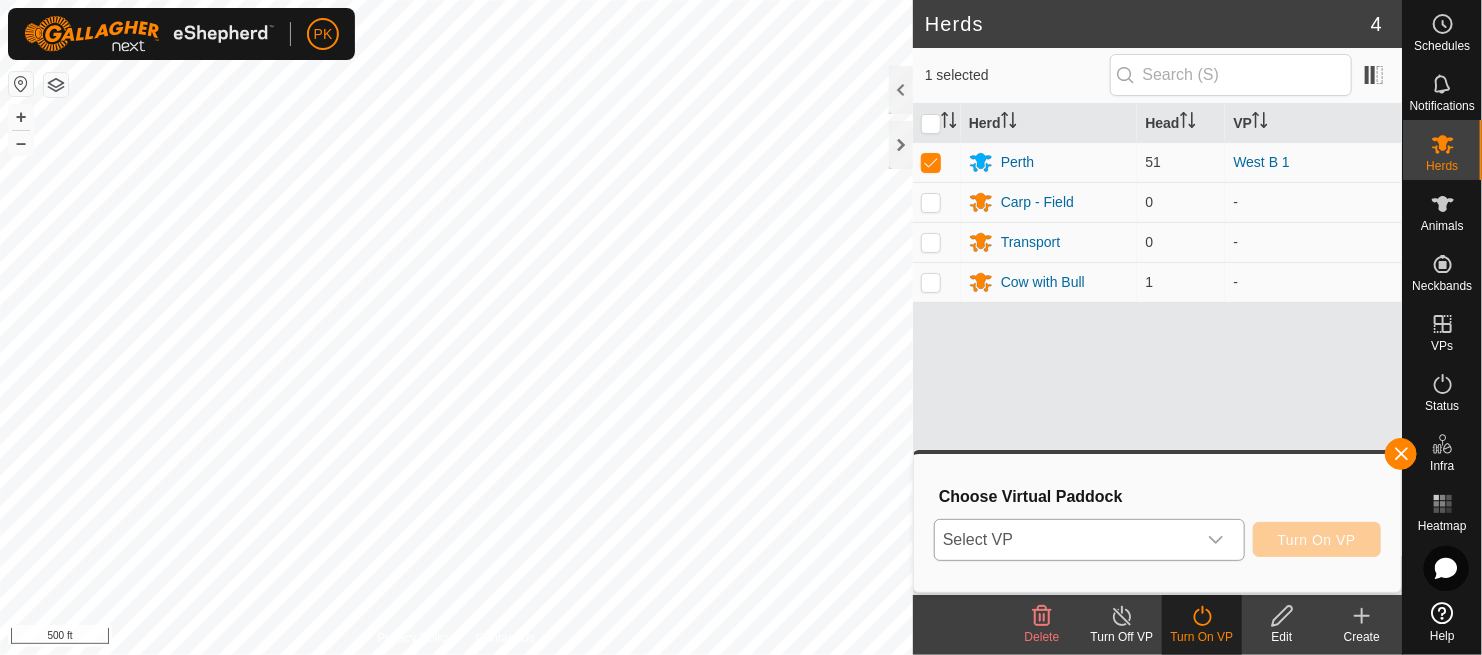 click 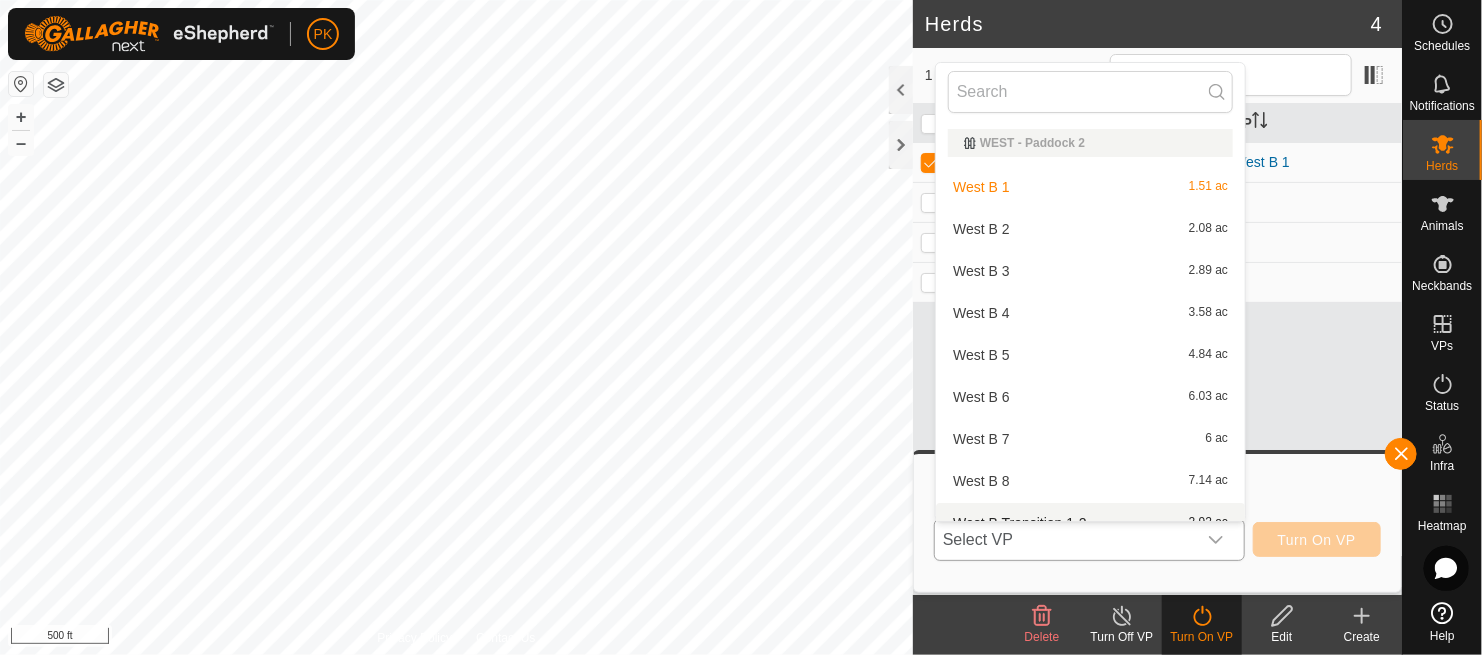 scroll, scrollTop: 21, scrollLeft: 0, axis: vertical 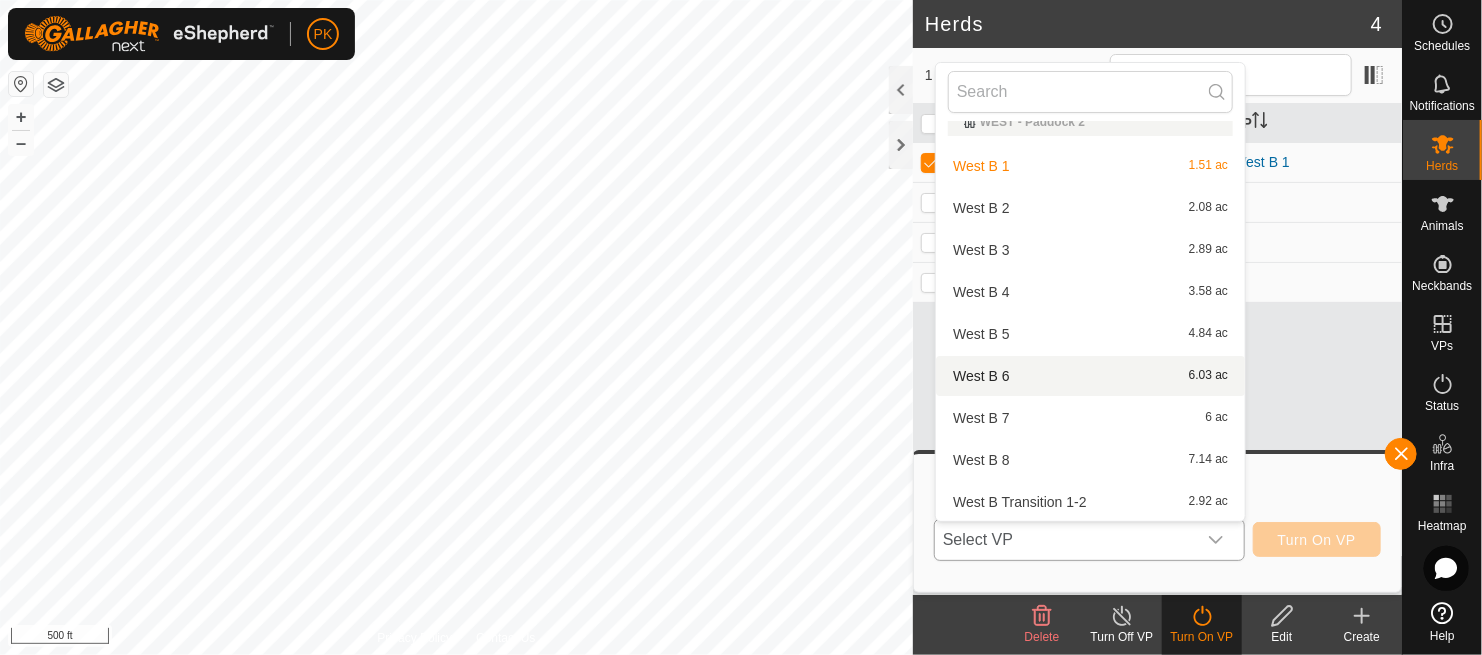 click on "West B 6  6.03 ac" at bounding box center (1090, 376) 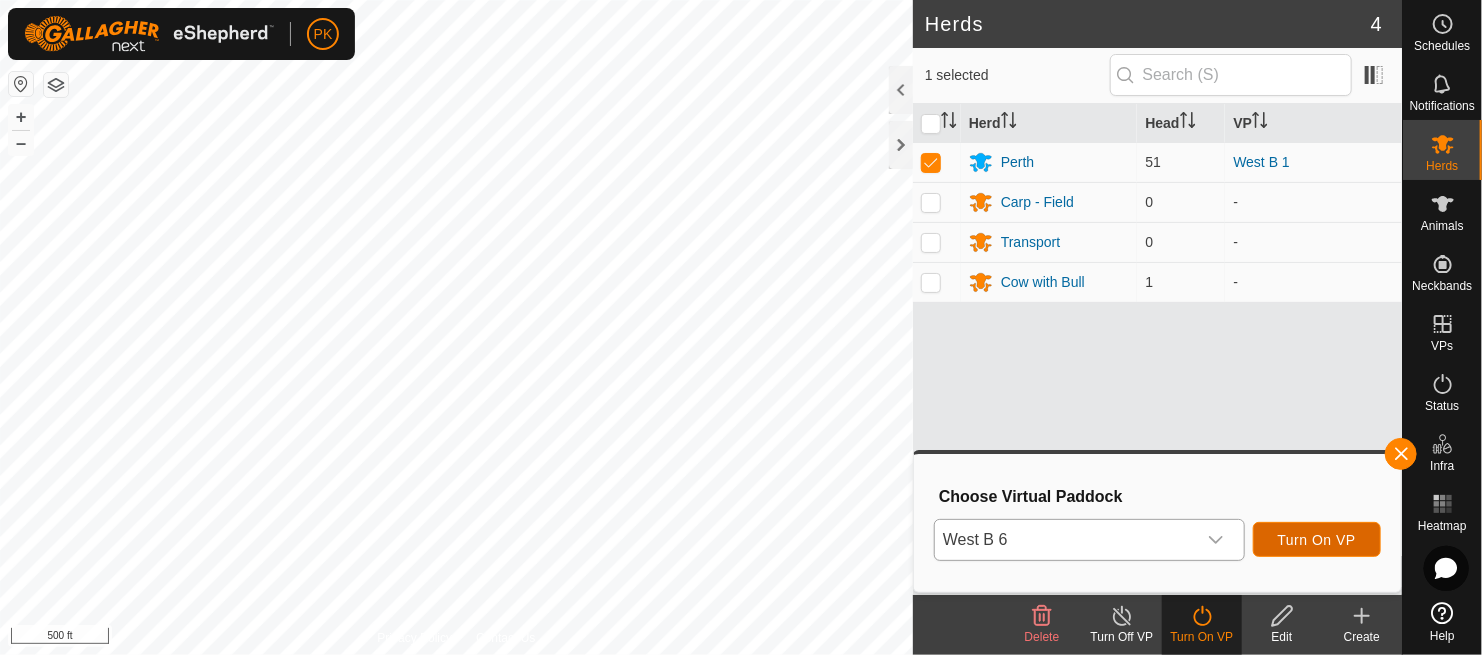 click on "Turn On VP" at bounding box center [1317, 540] 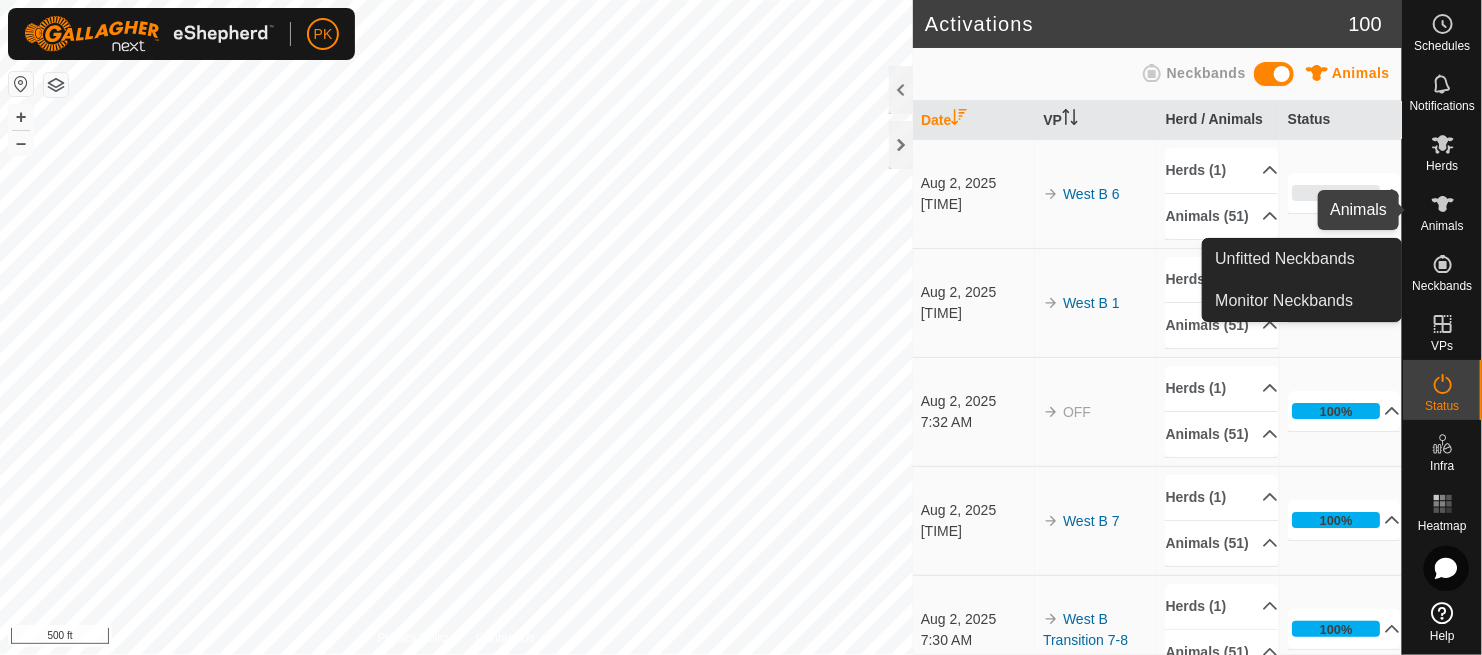 click 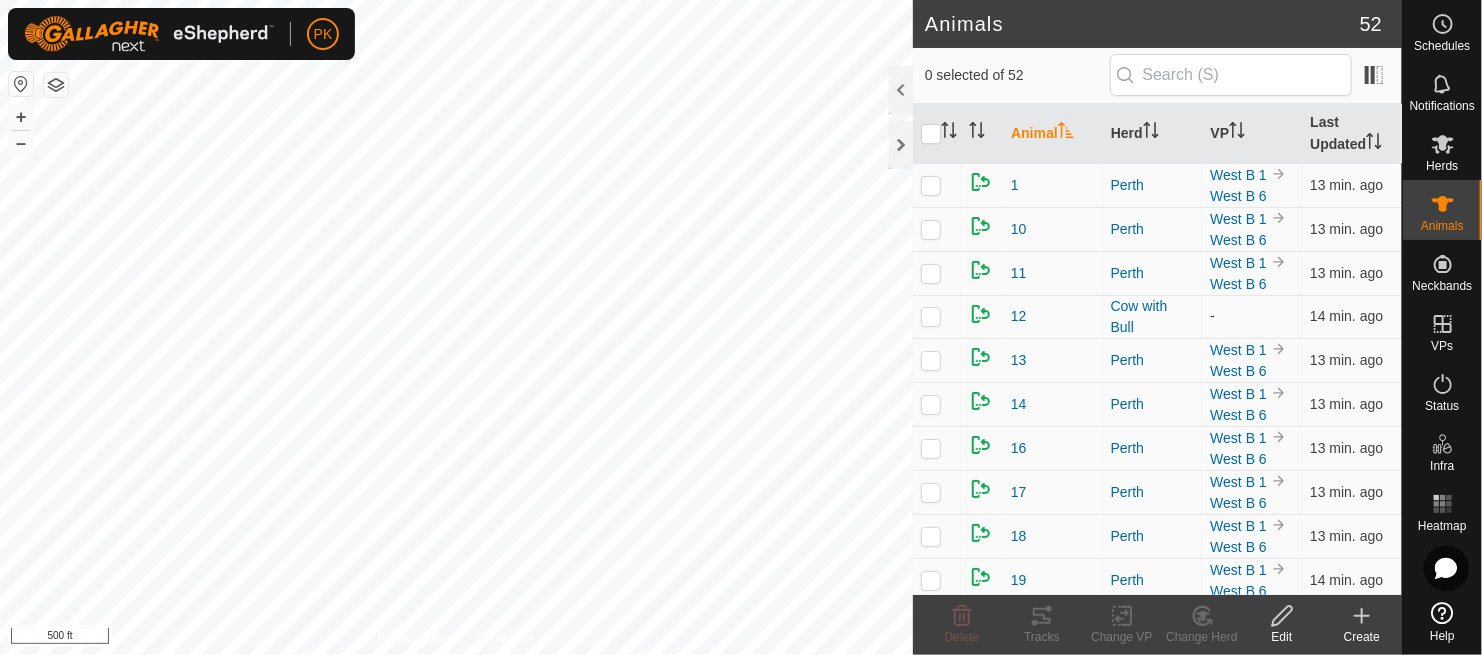 scroll, scrollTop: 0, scrollLeft: 0, axis: both 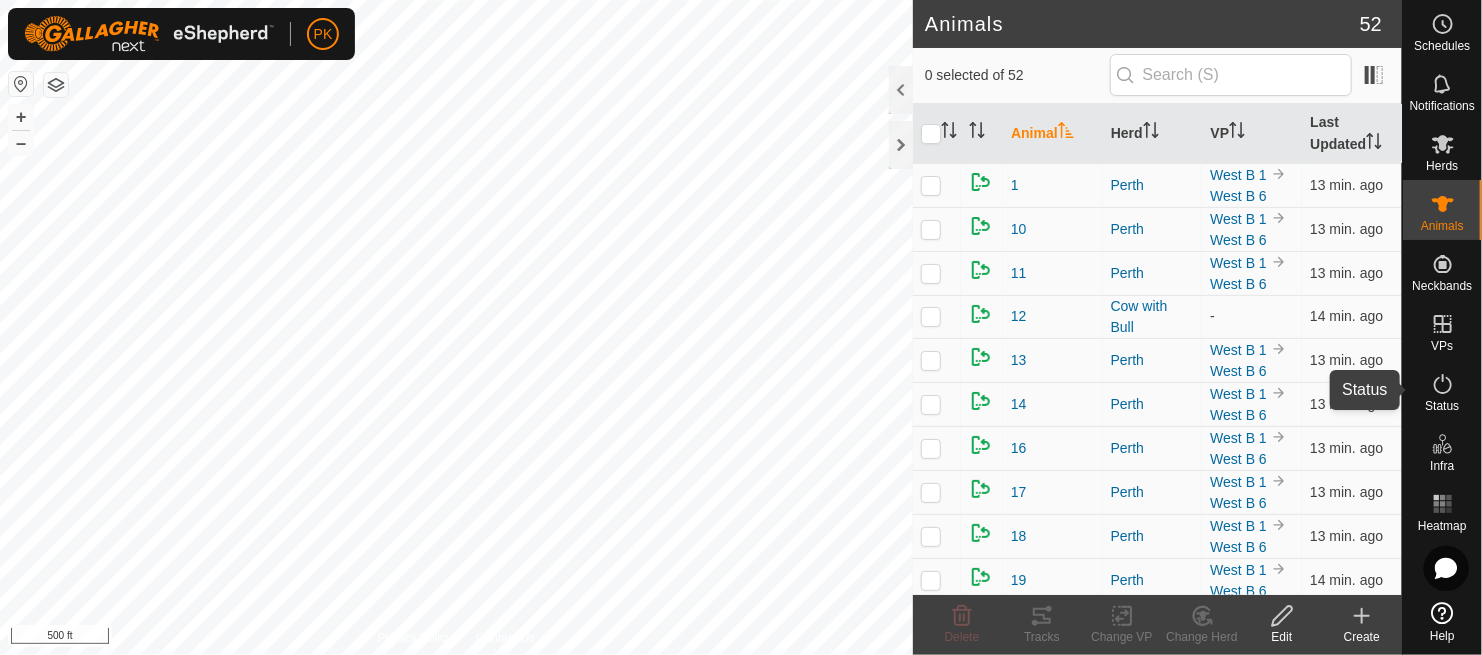 click 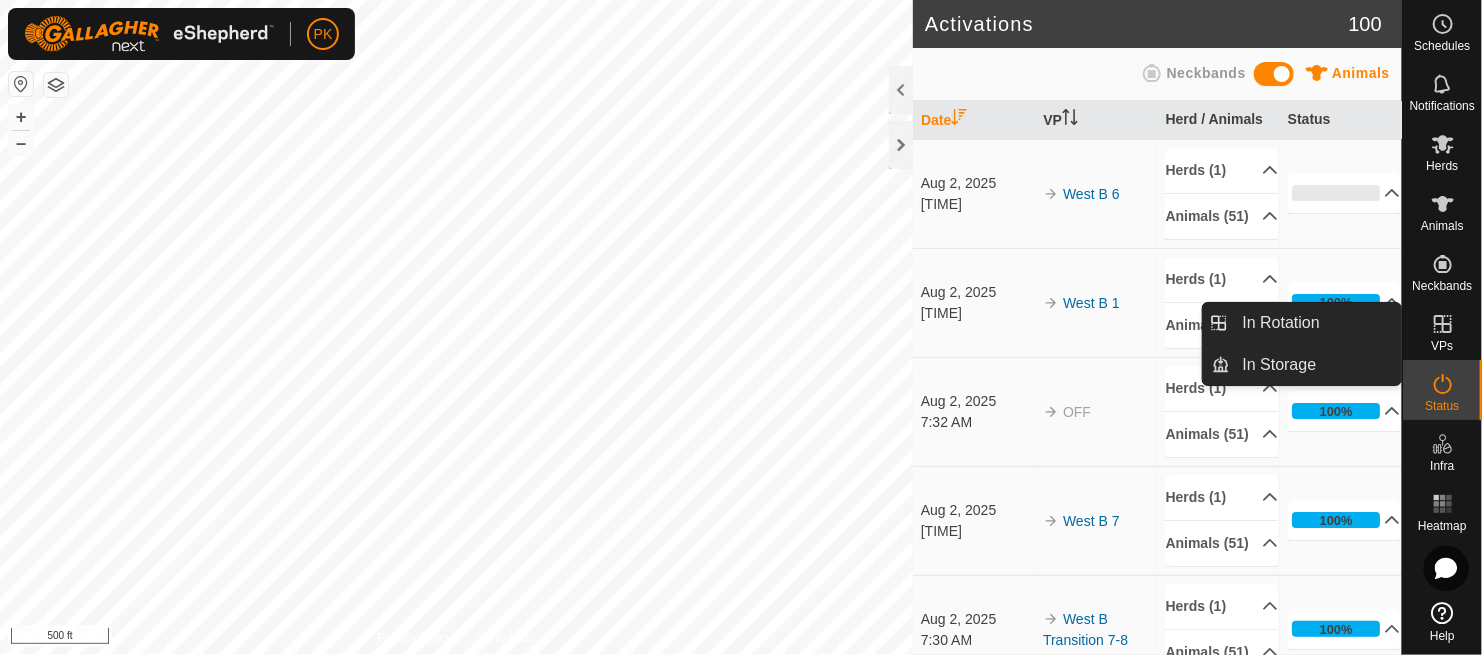 click 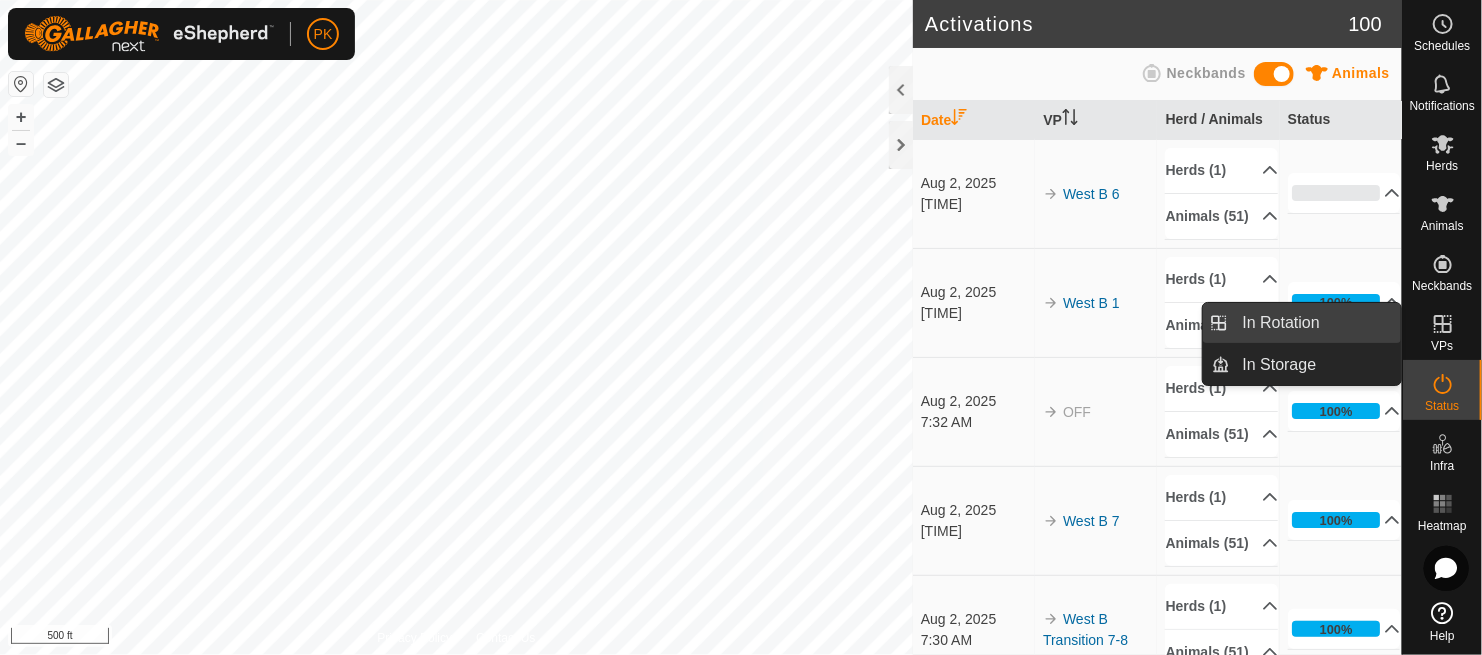 click on "In Rotation" at bounding box center (1316, 323) 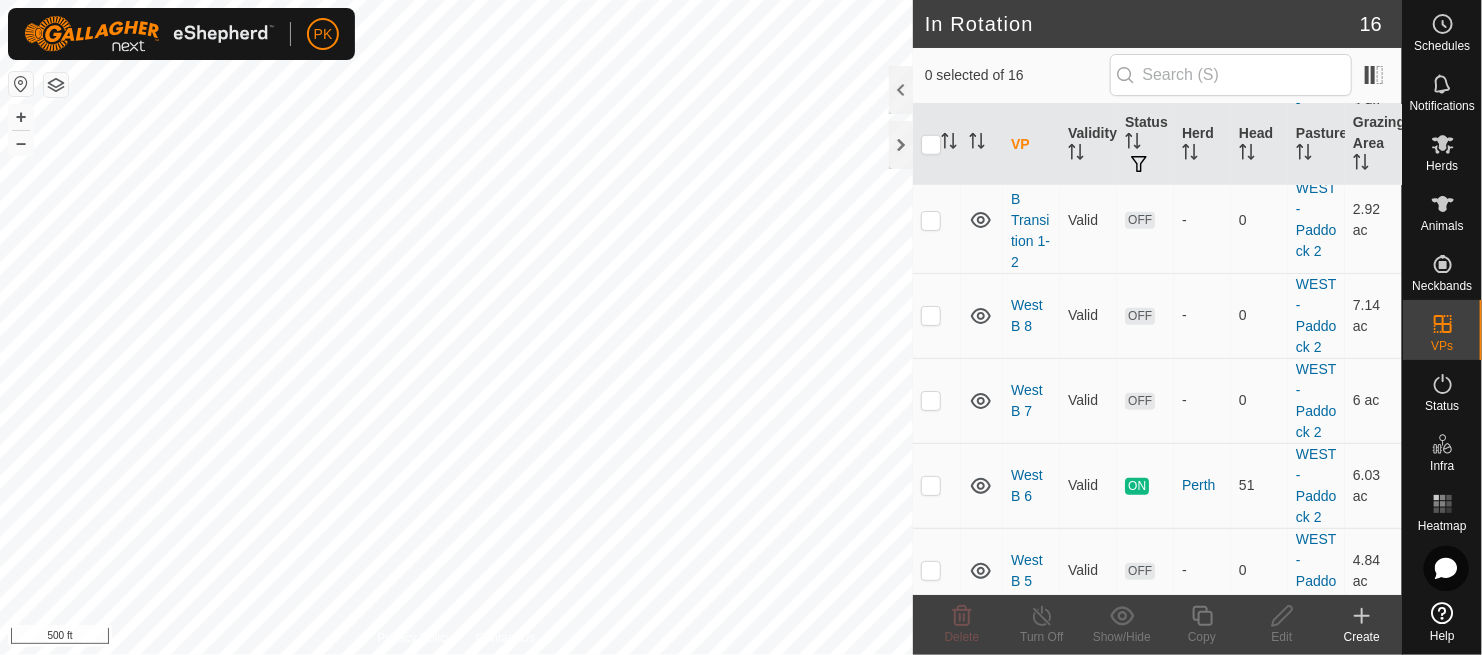 scroll, scrollTop: 792, scrollLeft: 0, axis: vertical 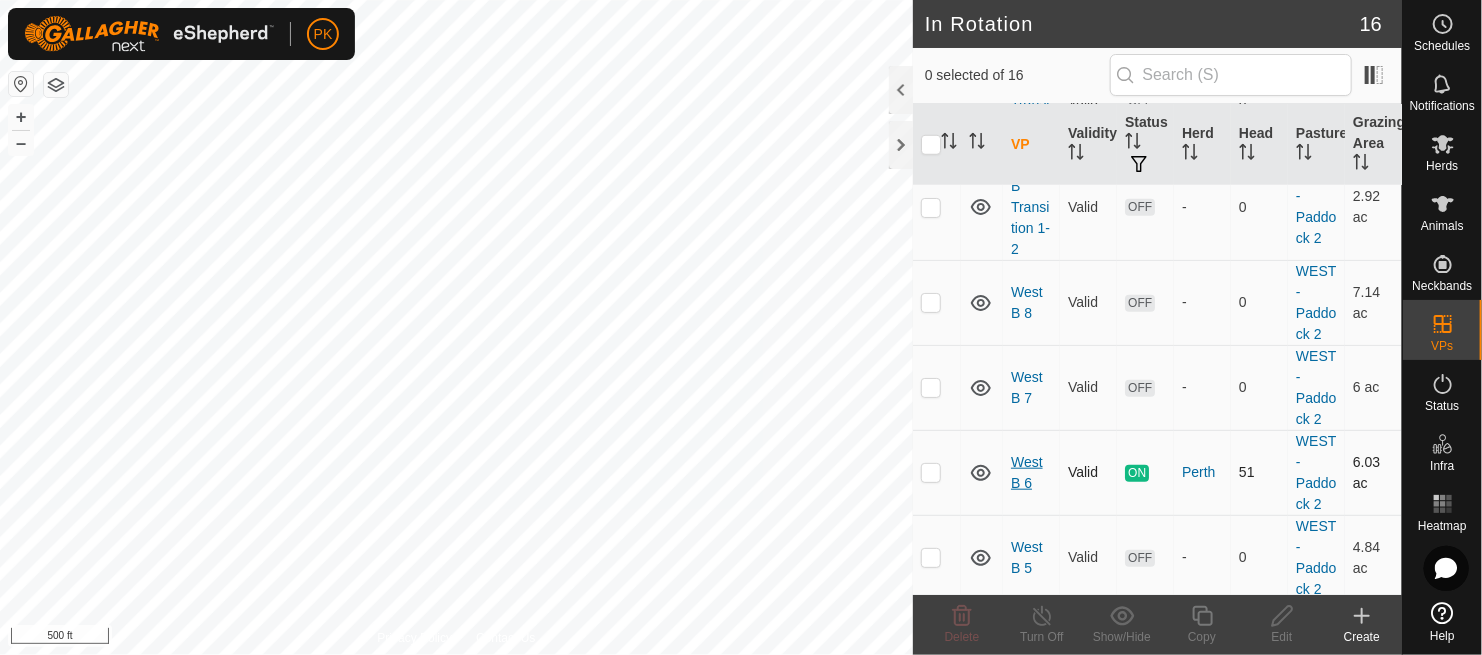 click on "West B 6" at bounding box center [1027, 472] 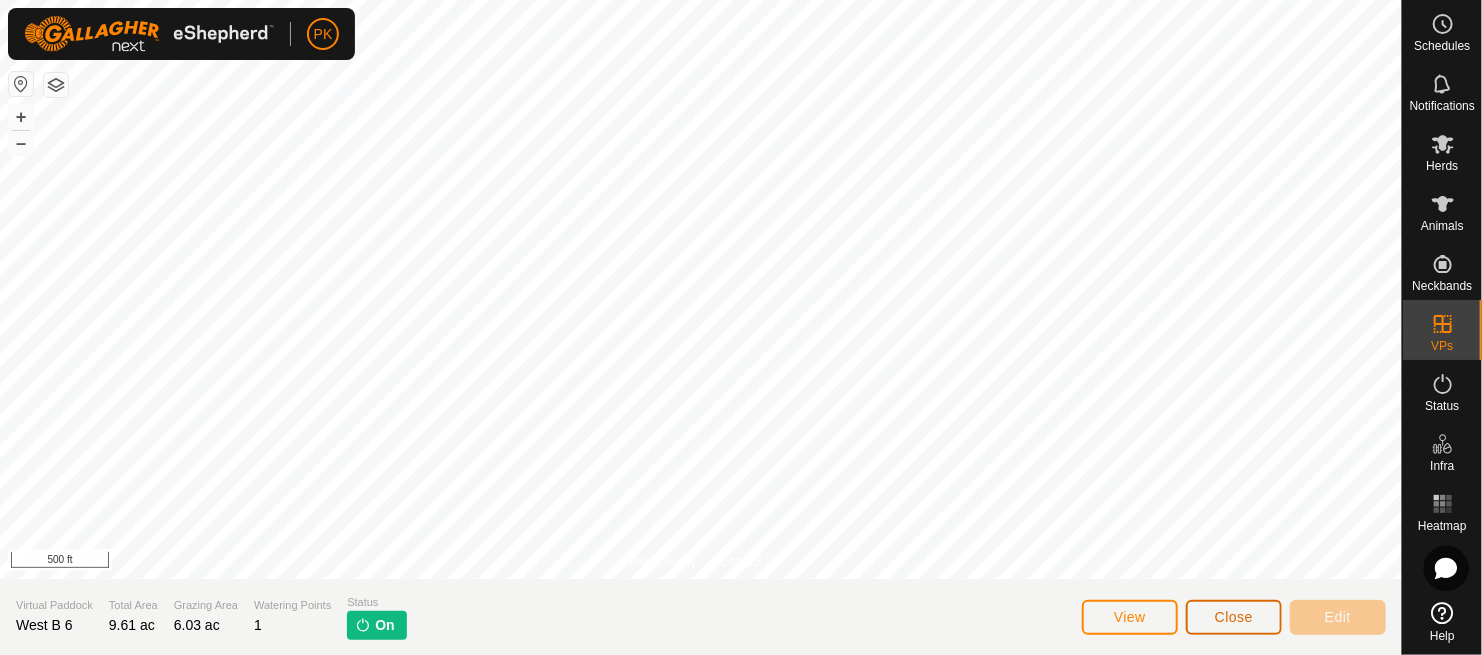 click on "Close" 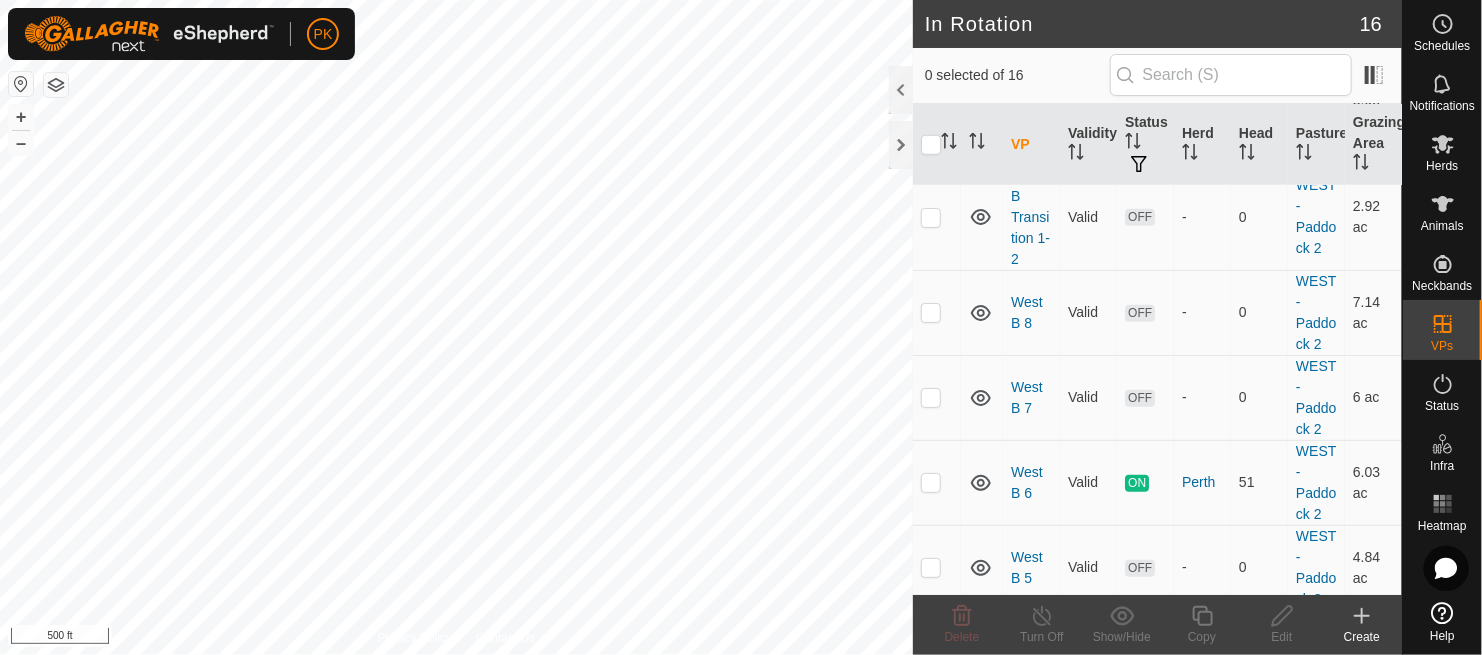 scroll, scrollTop: 781, scrollLeft: 0, axis: vertical 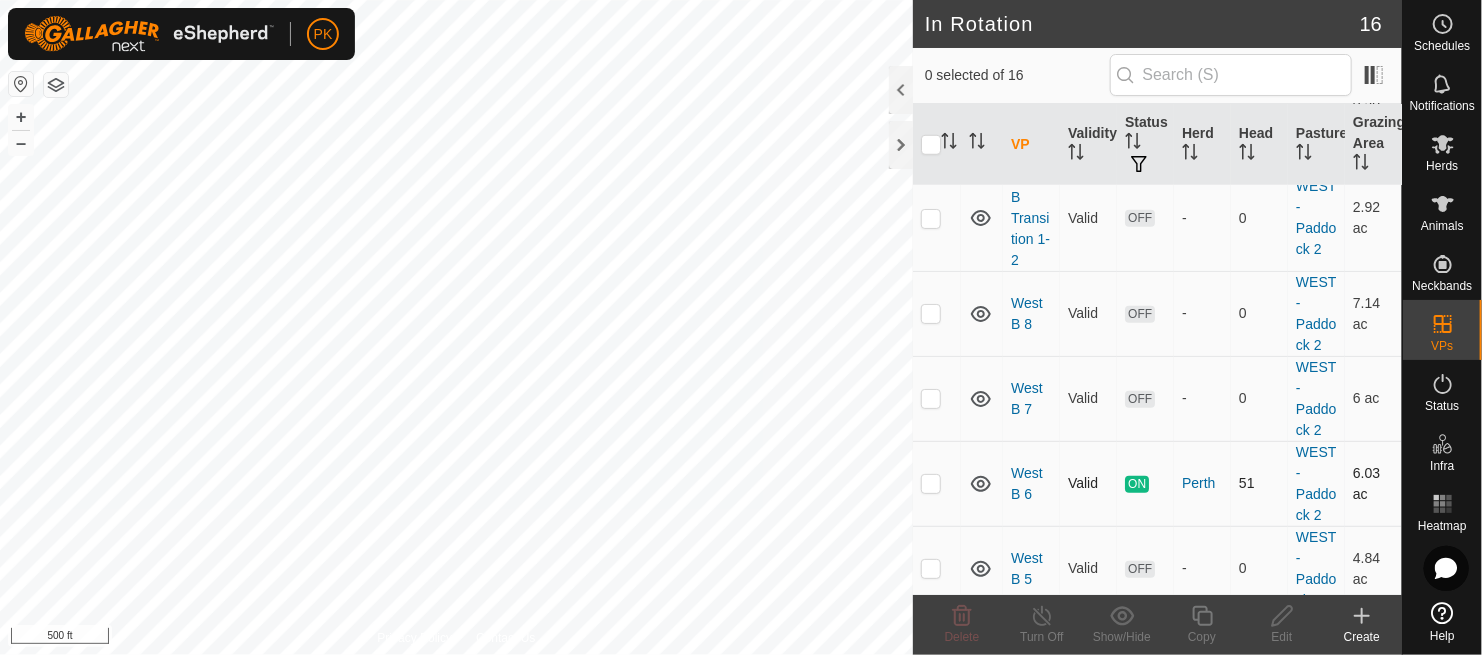 click at bounding box center (931, 483) 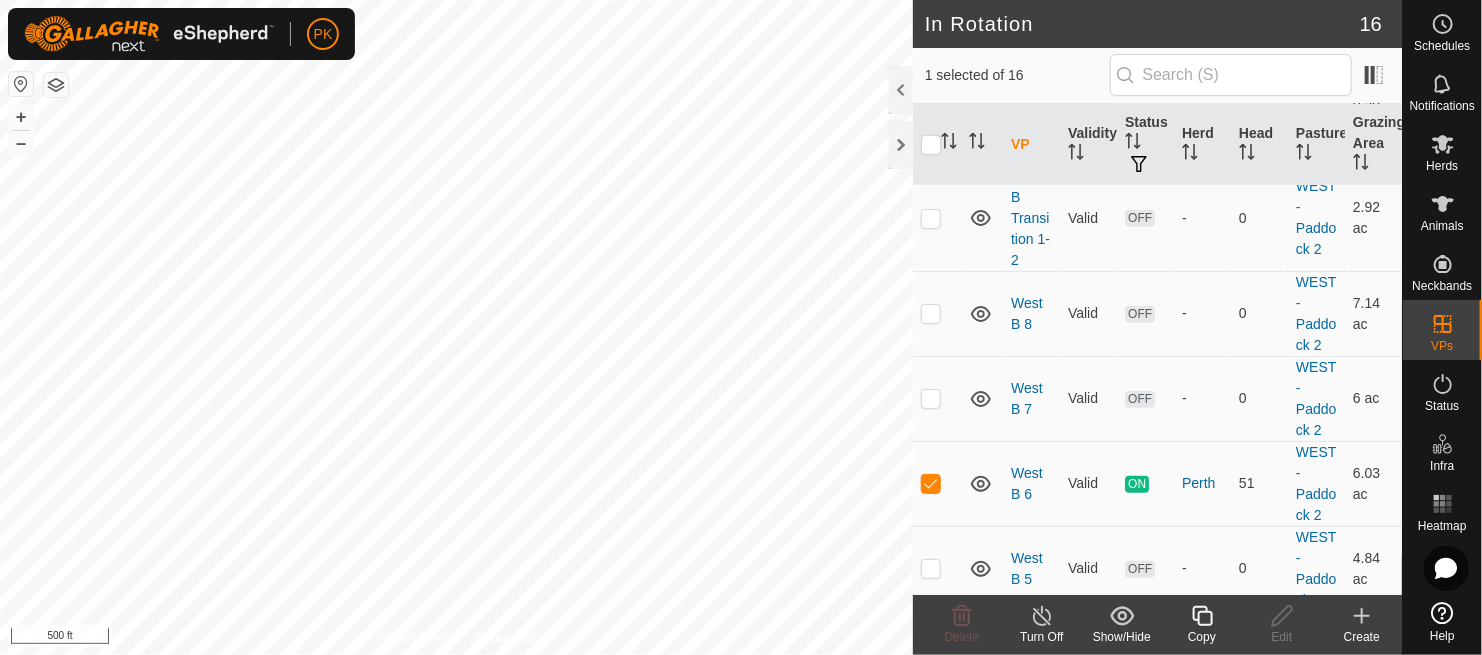 click 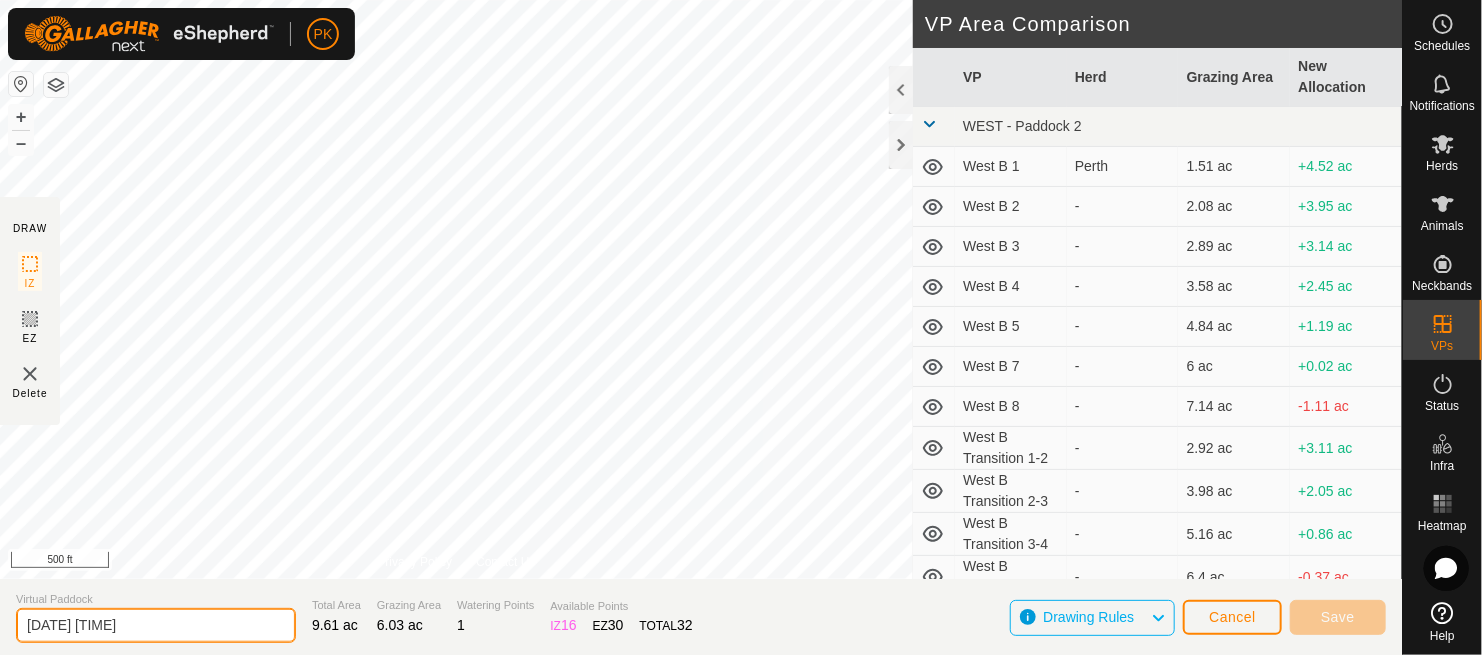 drag, startPoint x: 191, startPoint y: 624, endPoint x: 0, endPoint y: 621, distance: 191.02356 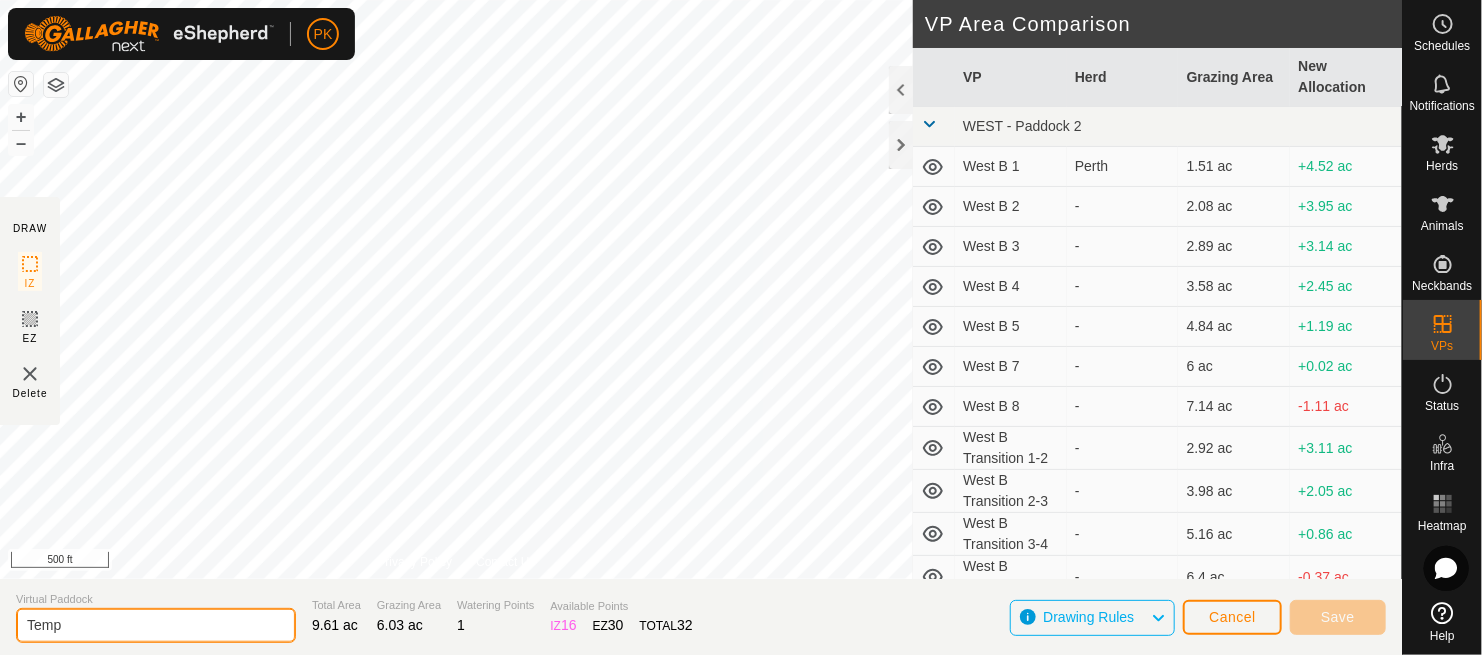 click on "Temp" 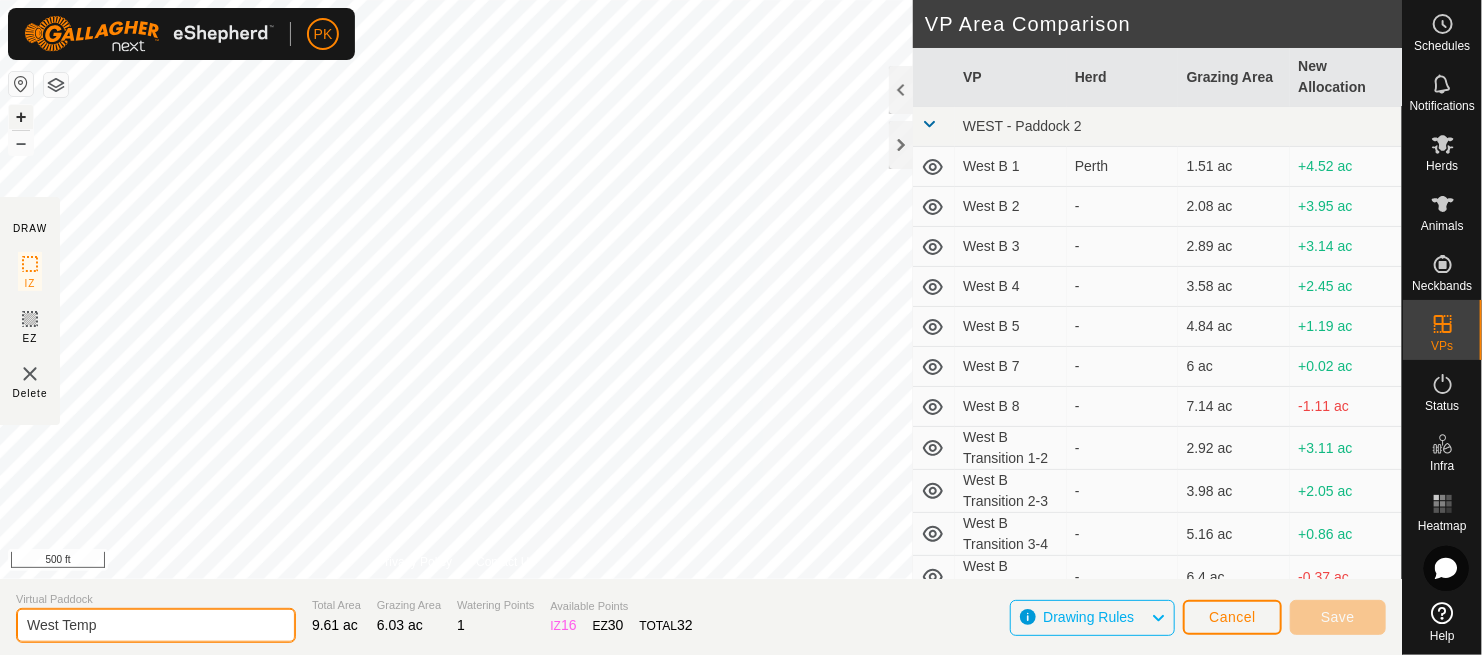 type on "West Temp" 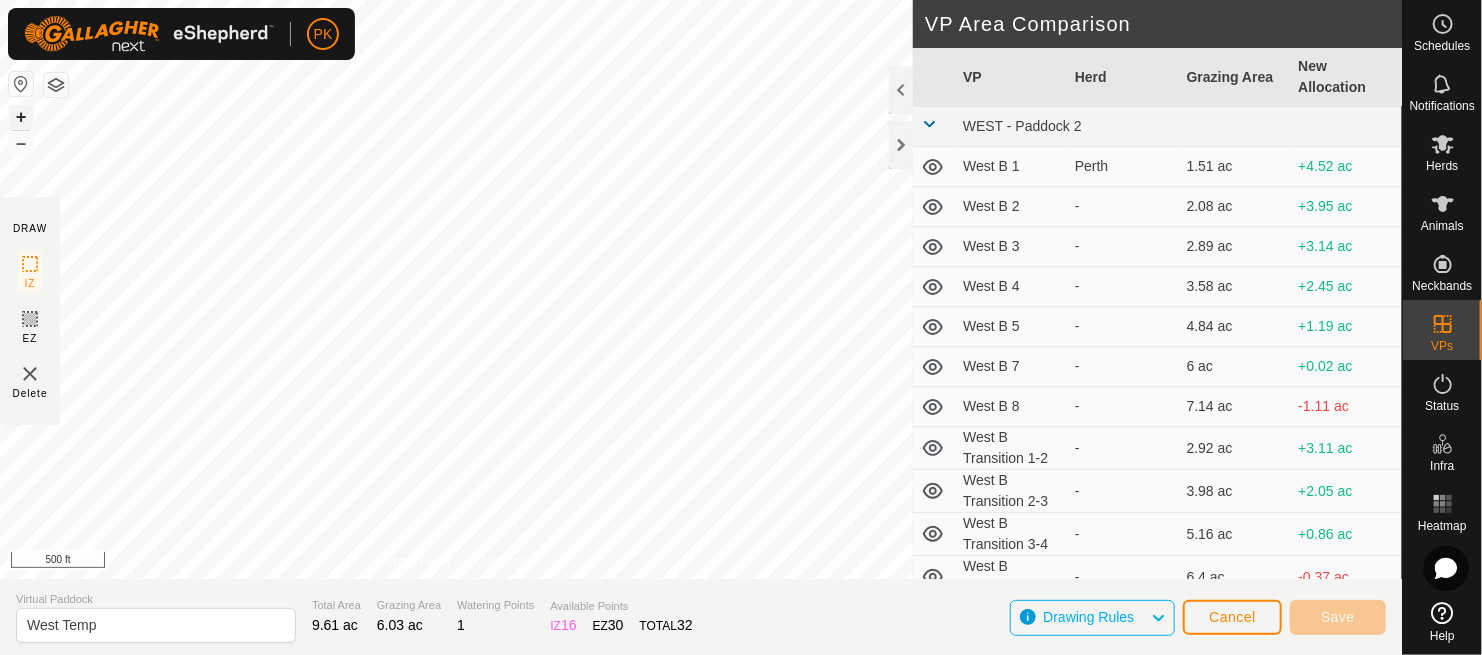 click on "+" at bounding box center (21, 117) 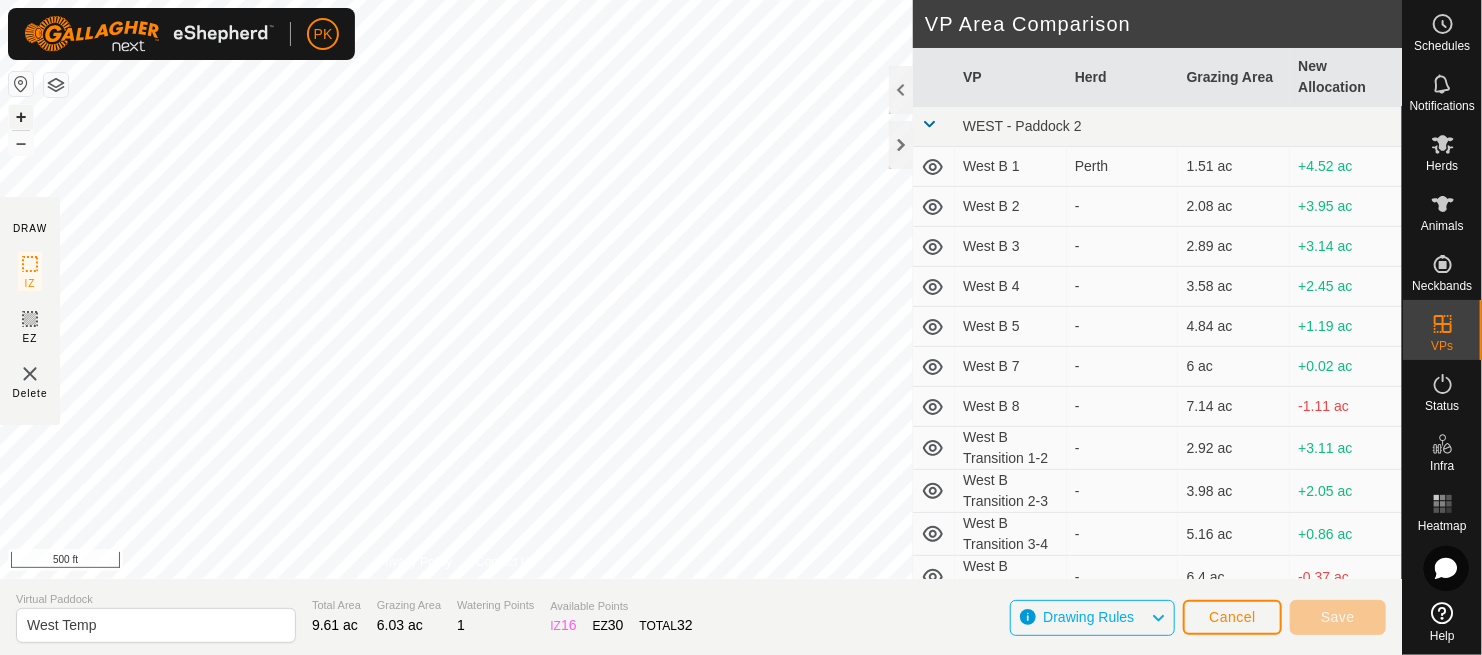 click on "+" at bounding box center [21, 117] 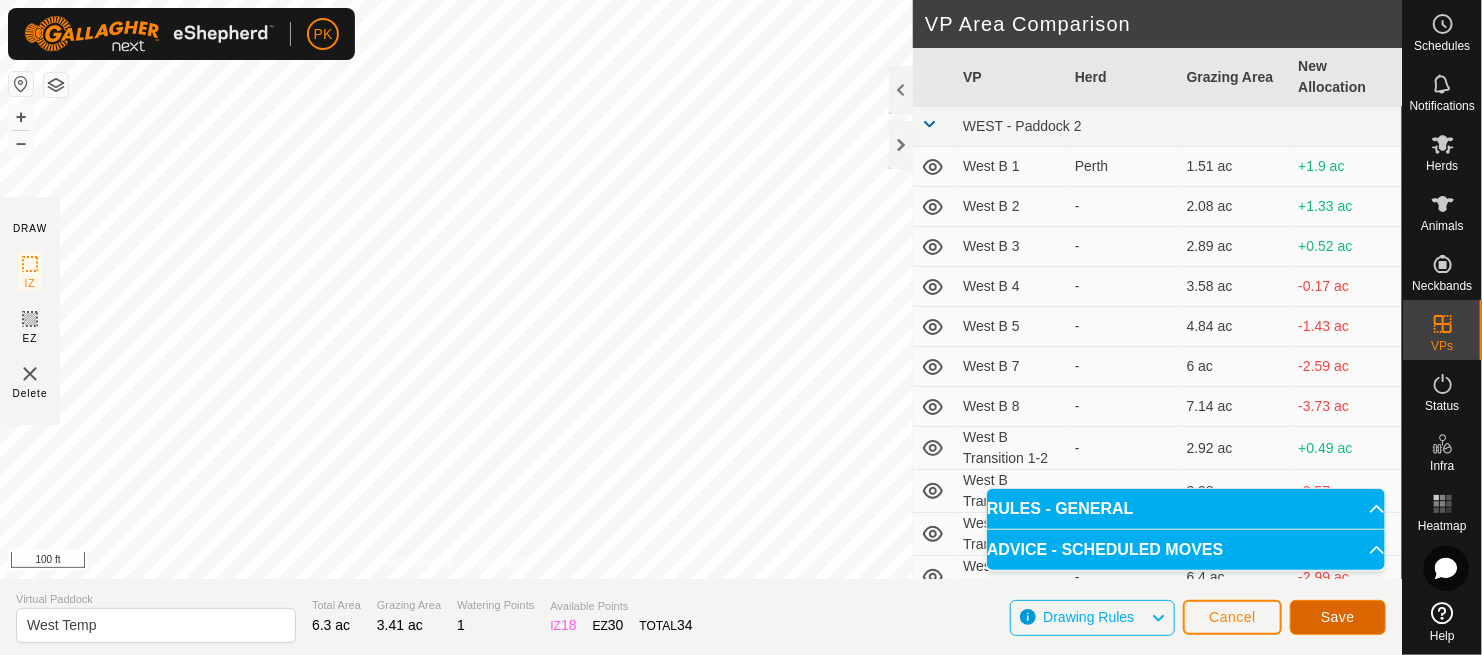 click on "Save" 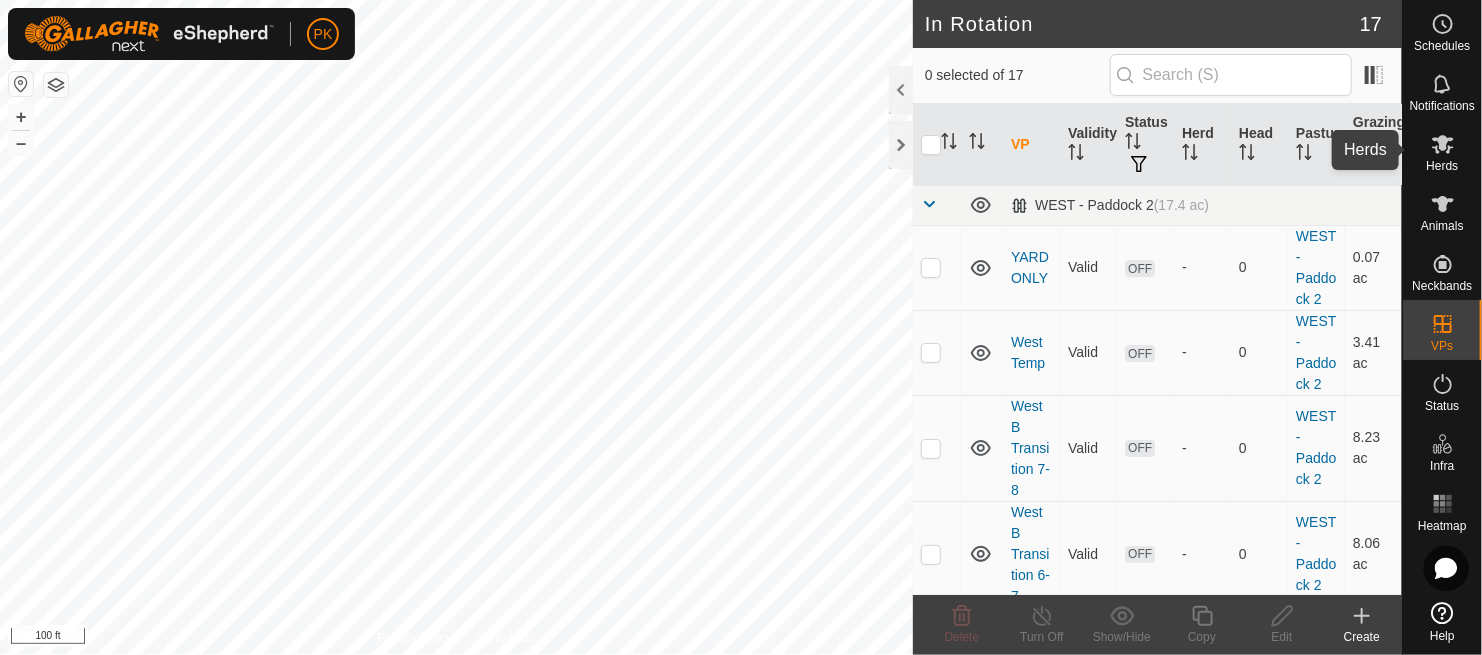 click 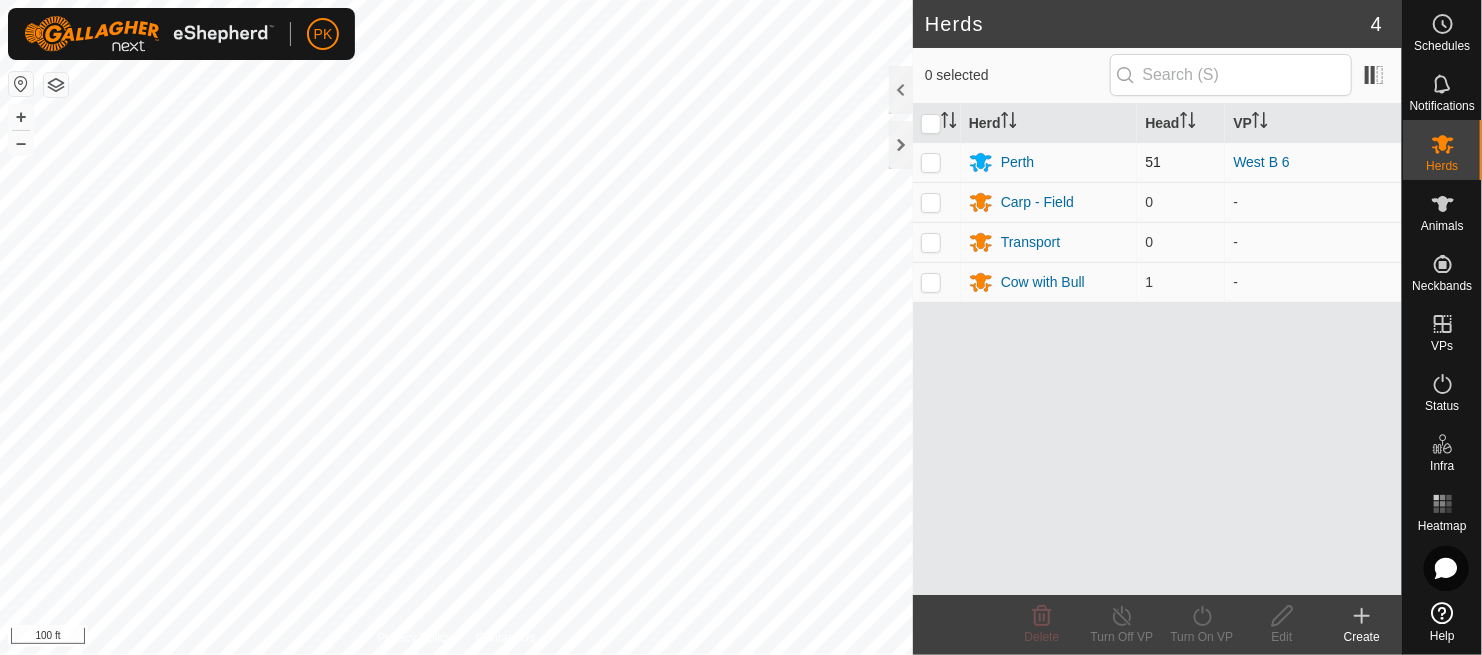 click on "PK Schedules Notifications Herds Animals Neckbands VPs Status Infra Heatmap Help Herds 4  0 selected   Herd   Head   VP  Perth  51 West B 6 Carp - Field 0  -  Transport 0  -  Cow with Bull 1  -  Delete  Turn Off VP   Turn On VP   Edit   Create  Privacy Policy Contact Us + – ⇧ i 100 ft" 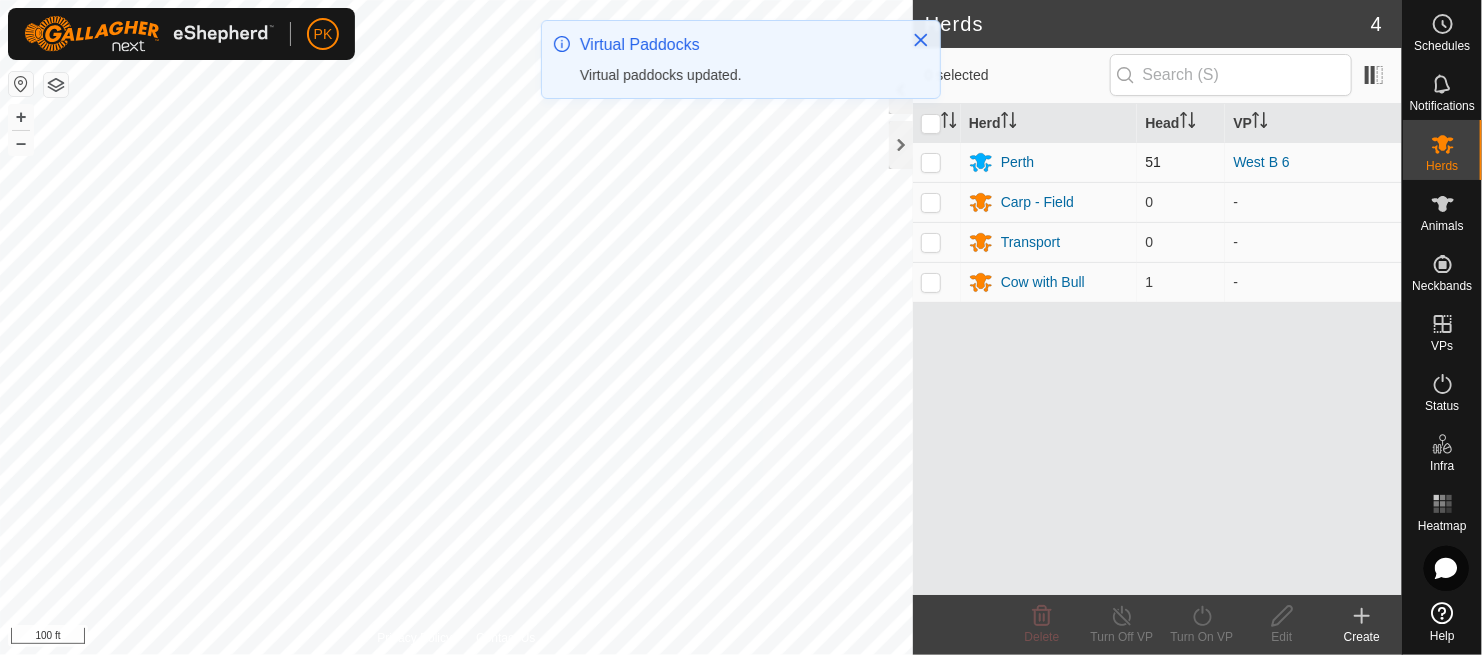 click at bounding box center [931, 162] 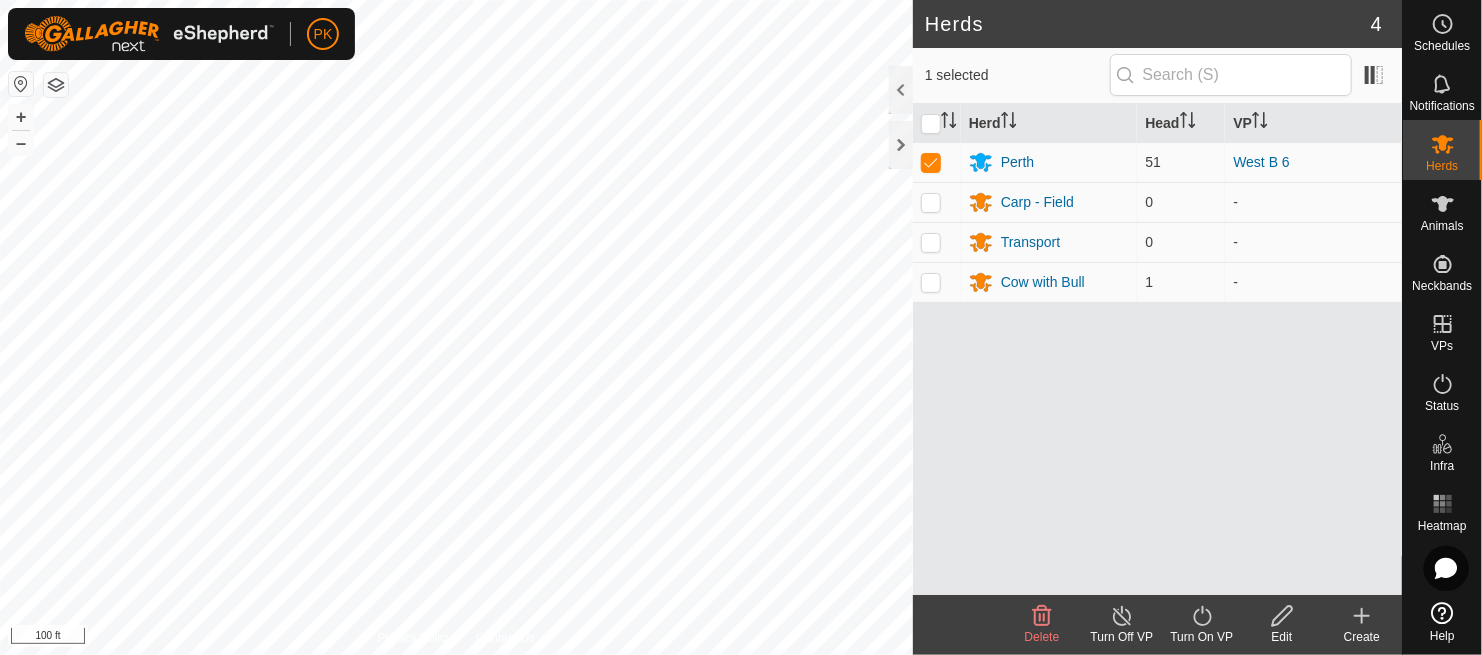 click on "Turn On VP" 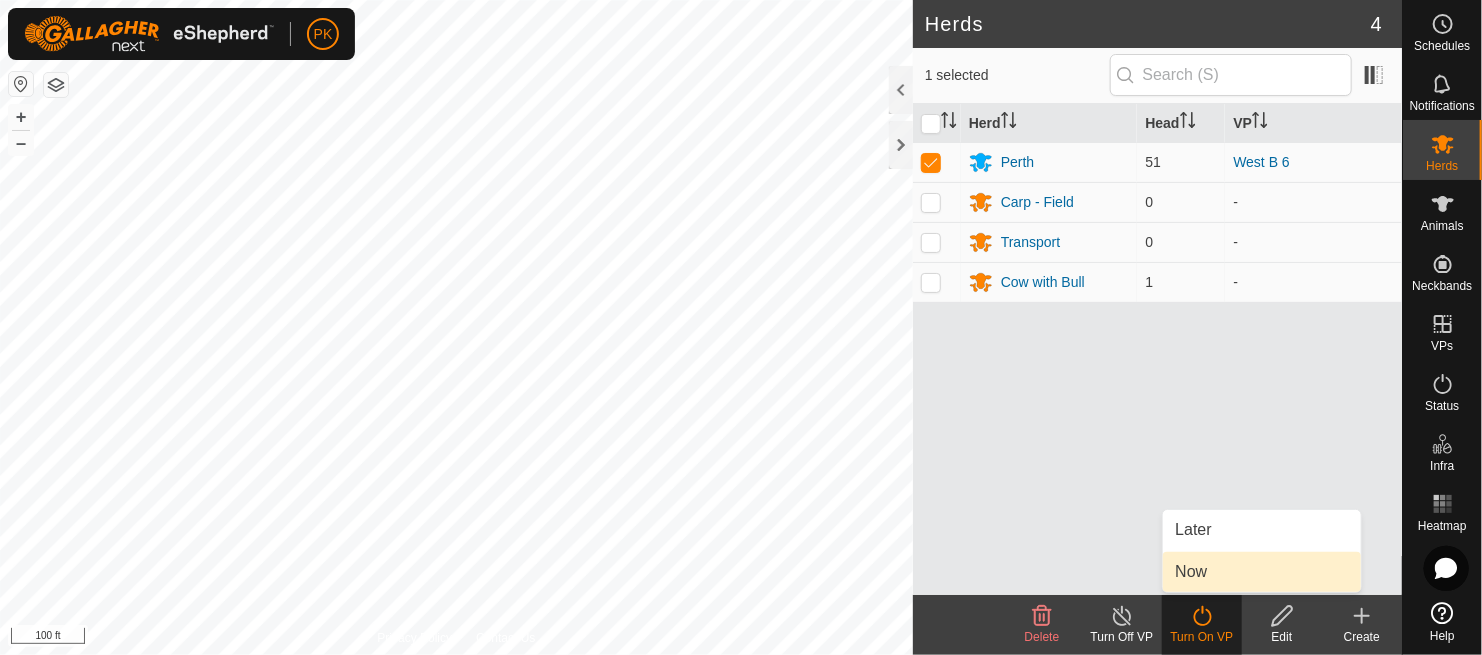 click on "Now" at bounding box center (1262, 572) 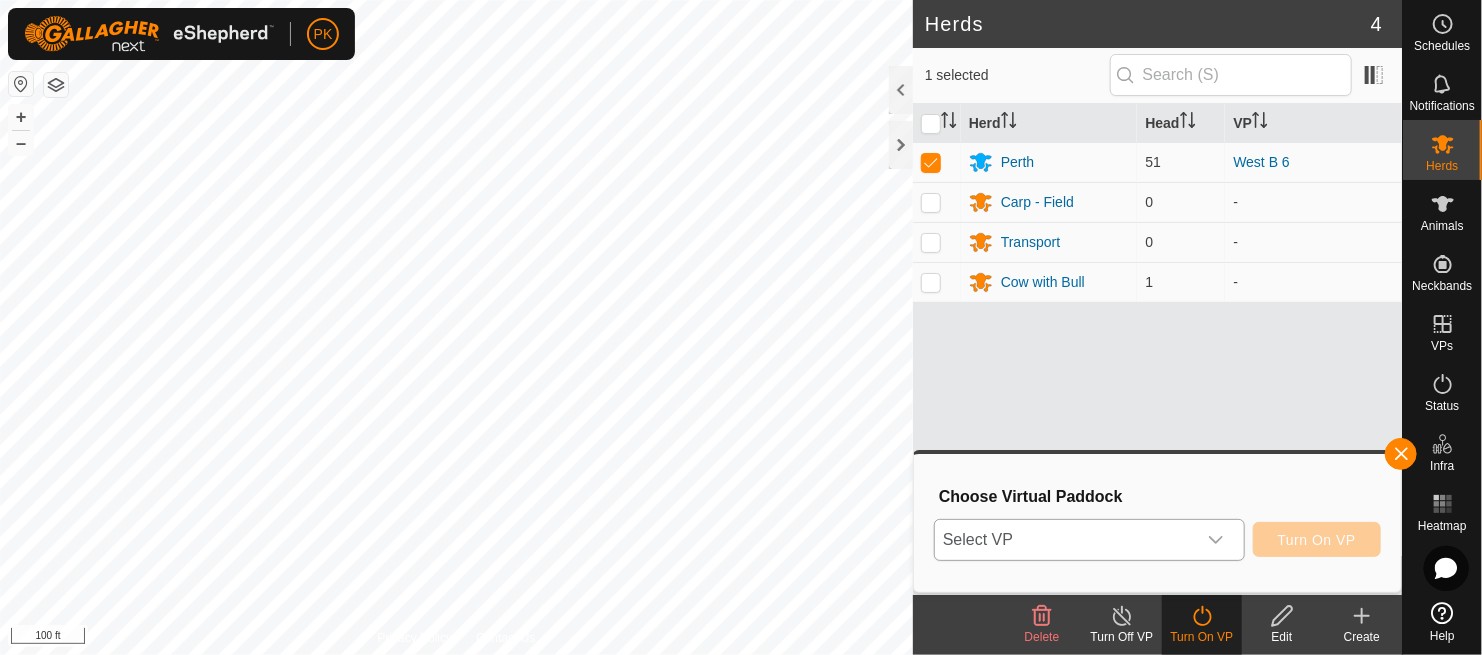 click at bounding box center (1216, 540) 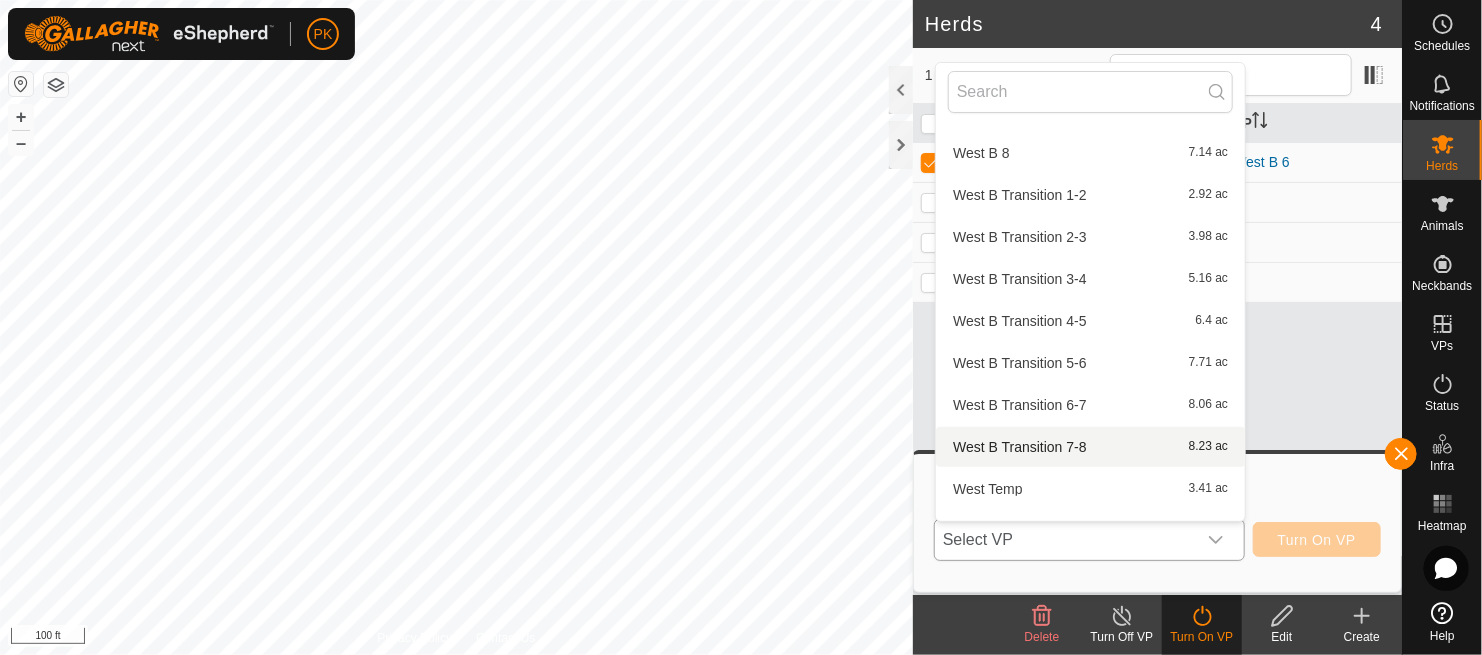 scroll, scrollTop: 357, scrollLeft: 0, axis: vertical 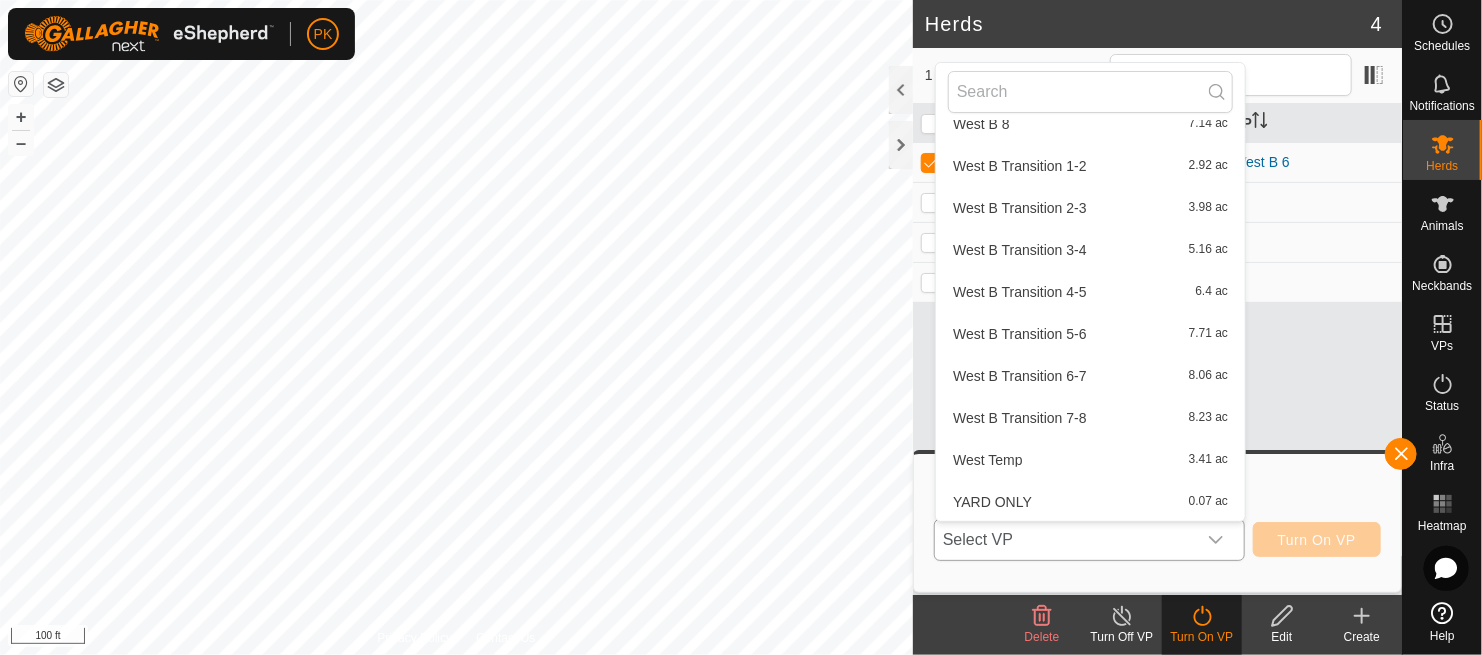 click on "West Temp  3.41 ac" at bounding box center [1090, 460] 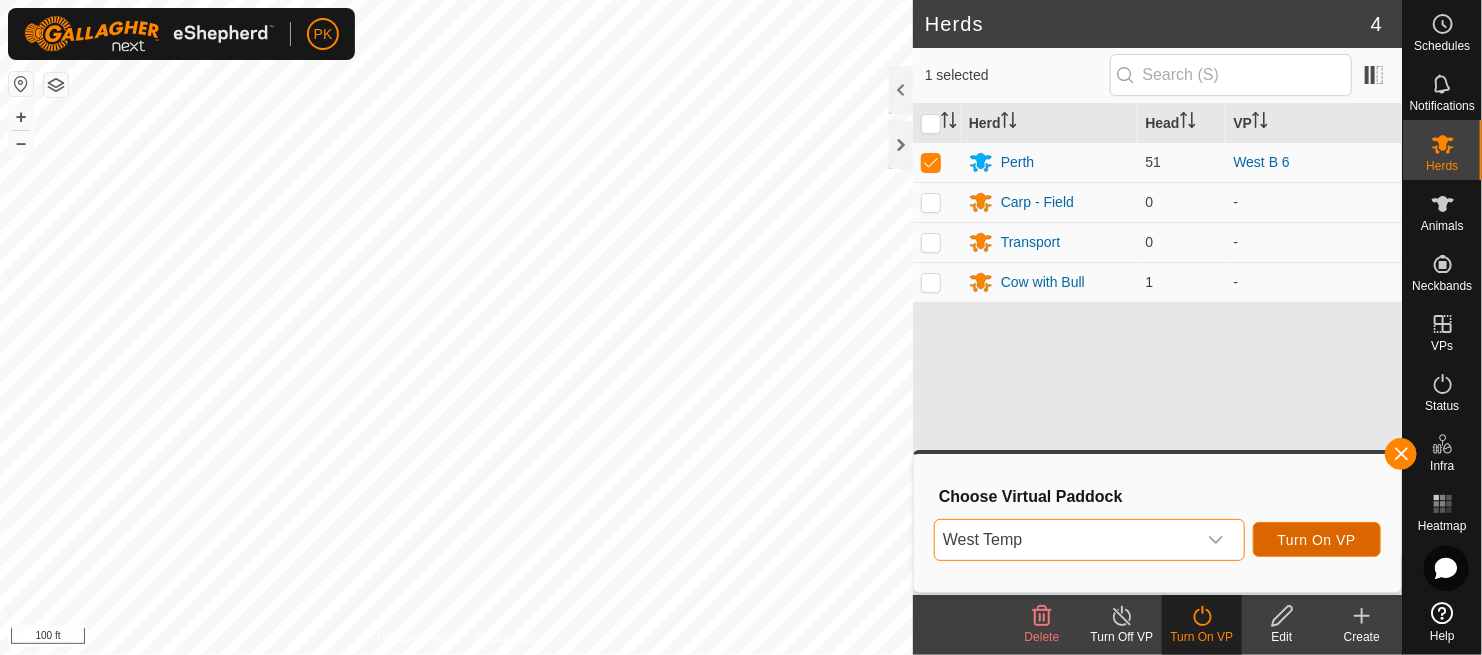 click on "Turn On VP" at bounding box center (1317, 540) 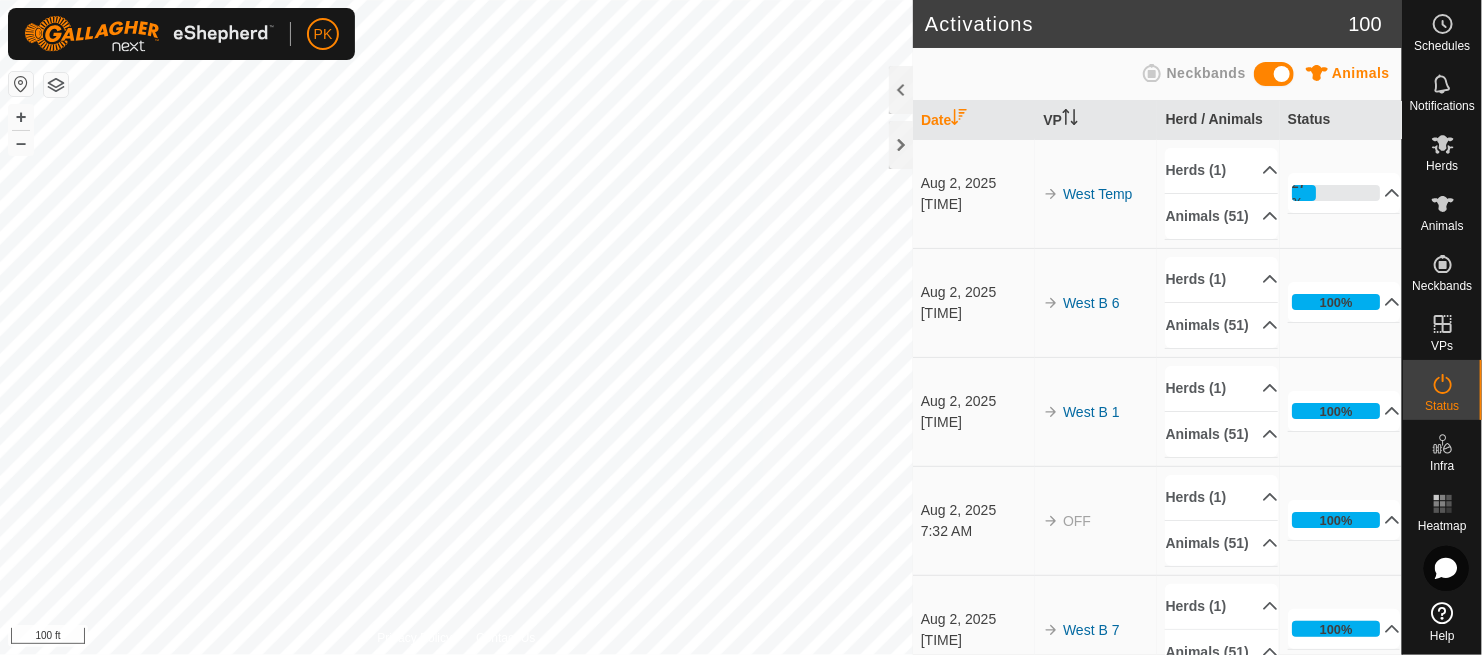scroll, scrollTop: 0, scrollLeft: 0, axis: both 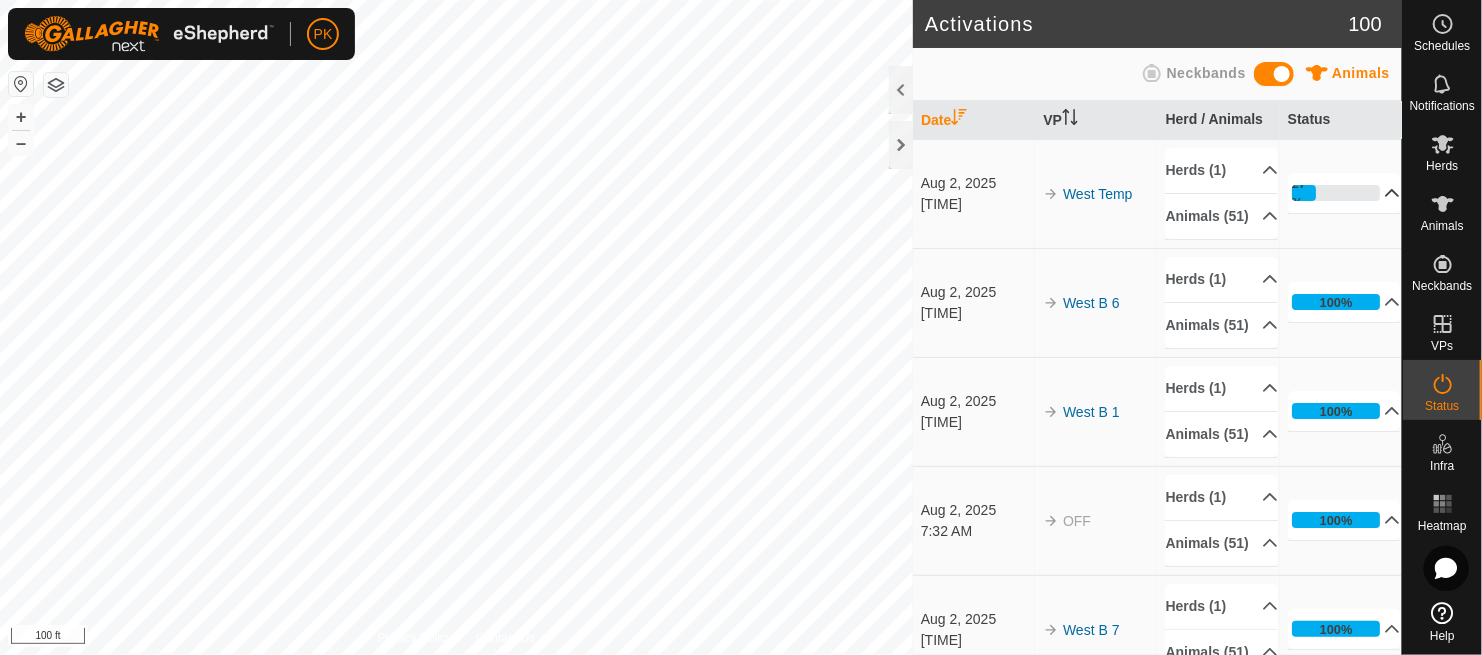 click on "27%" at bounding box center (1344, 193) 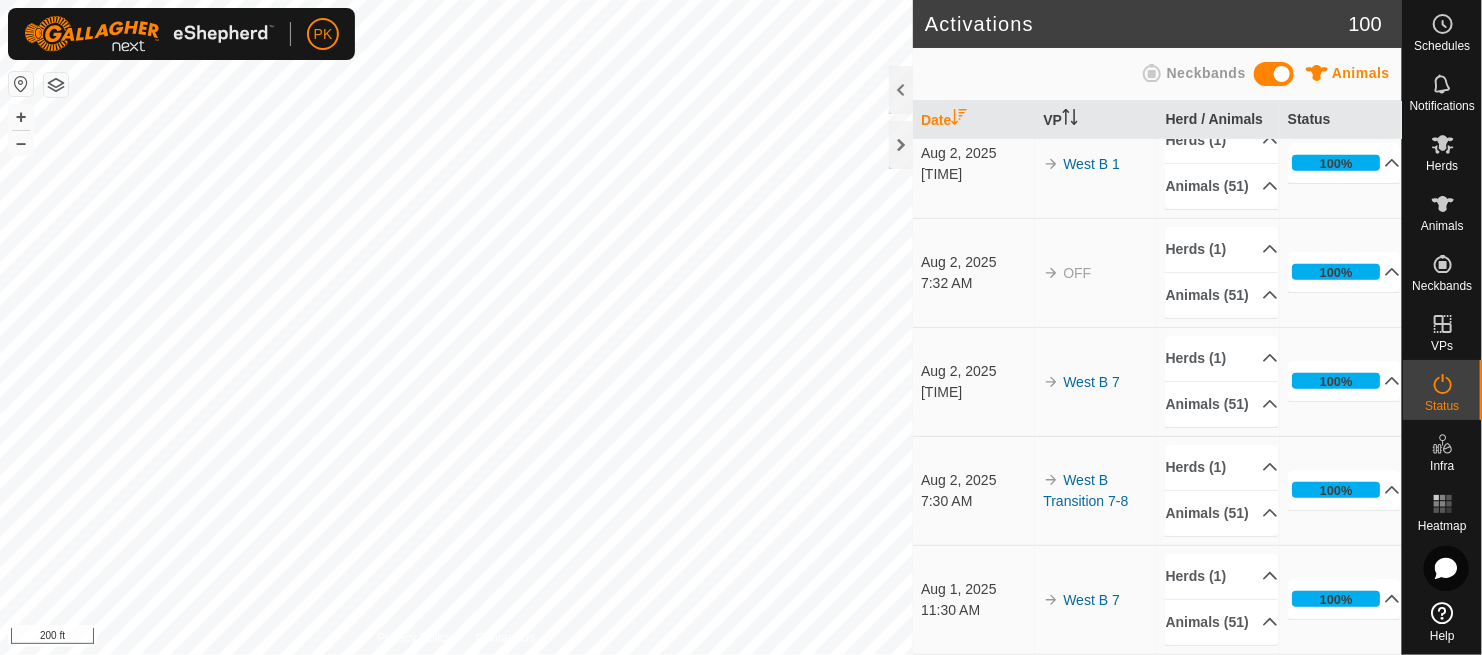 scroll, scrollTop: 411, scrollLeft: 0, axis: vertical 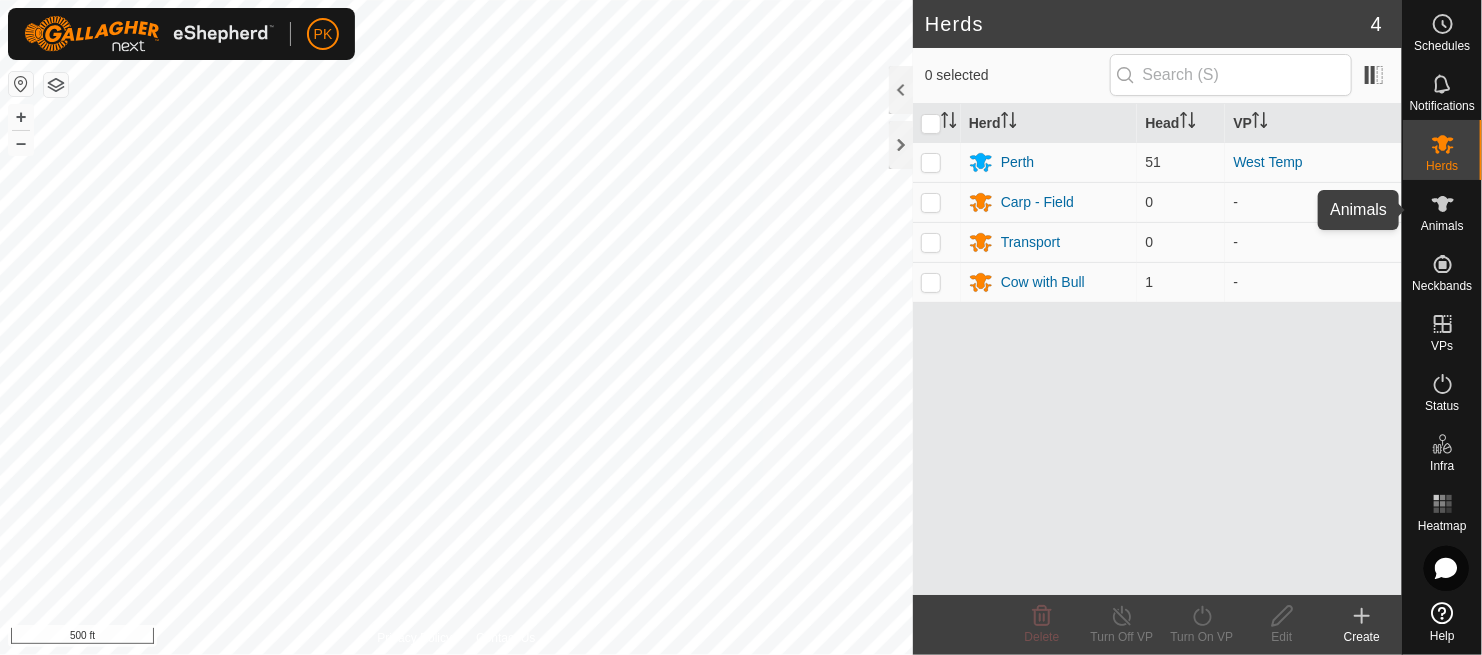 click at bounding box center (1443, 204) 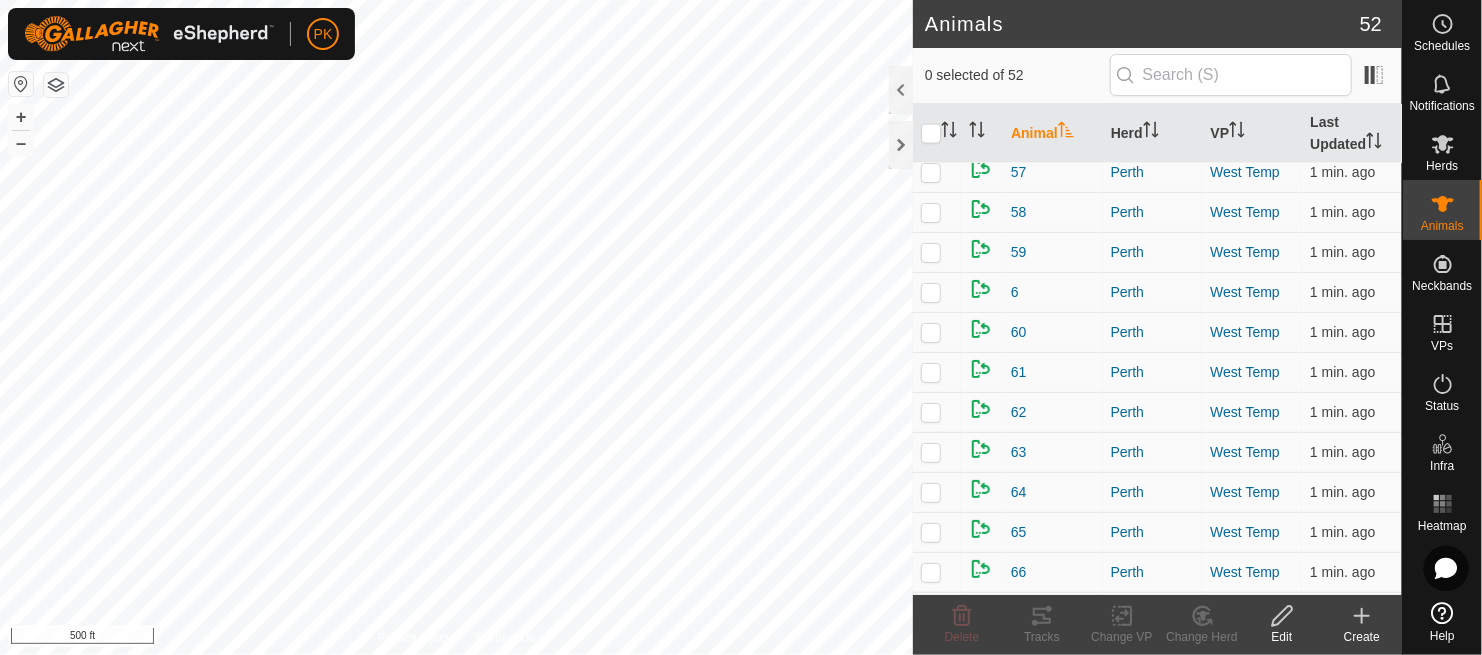 scroll, scrollTop: 1651, scrollLeft: 0, axis: vertical 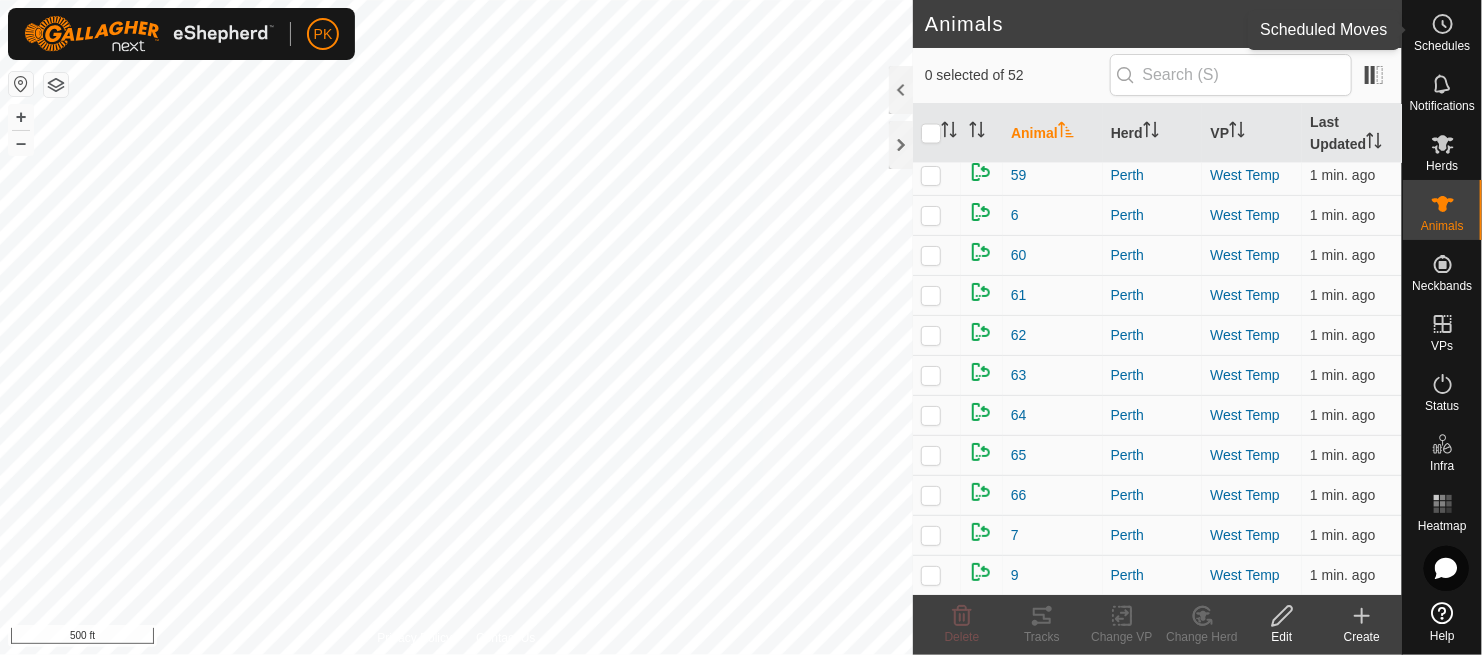 click 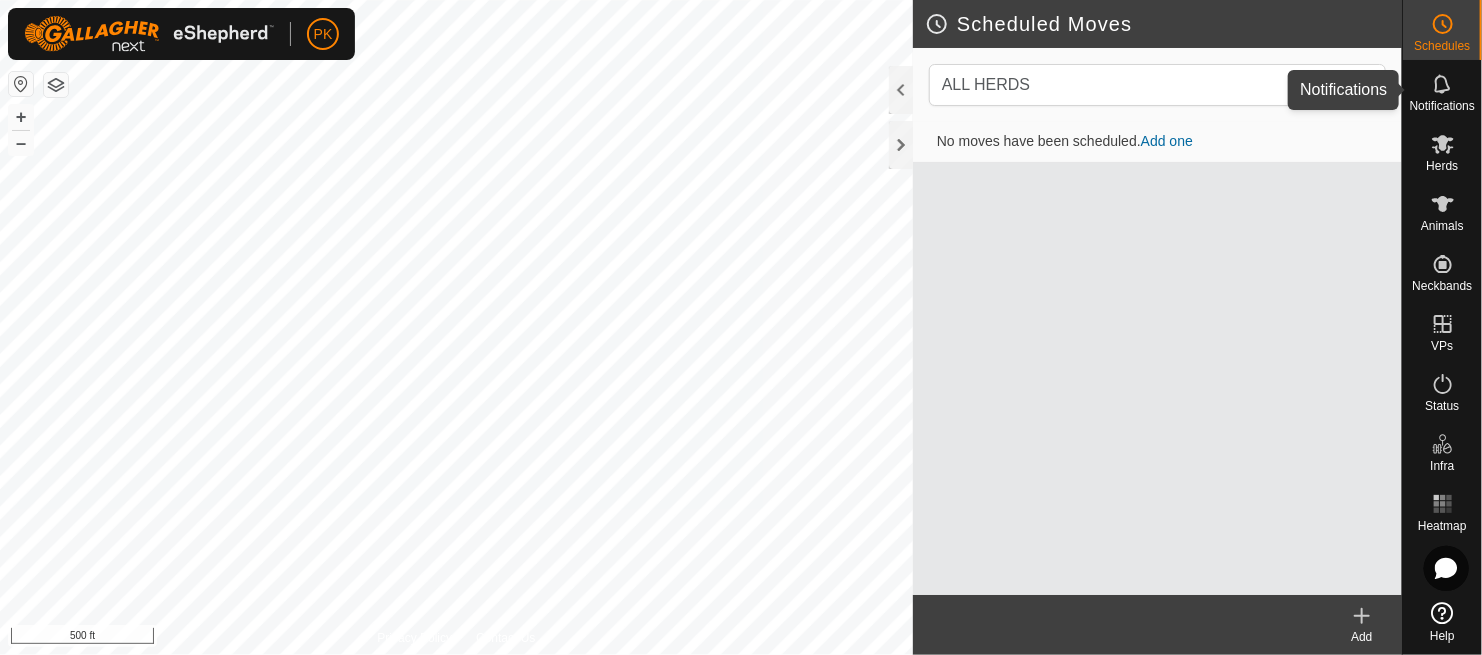 click 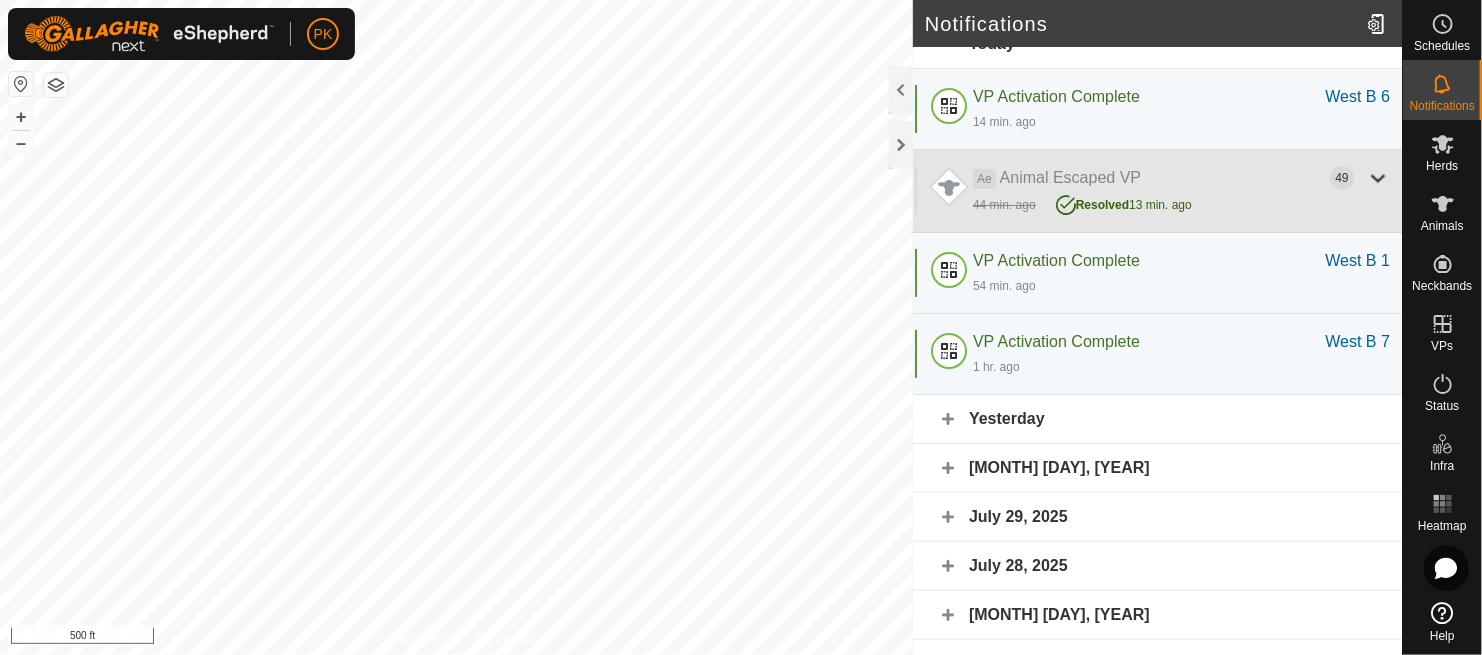scroll, scrollTop: 0, scrollLeft: 0, axis: both 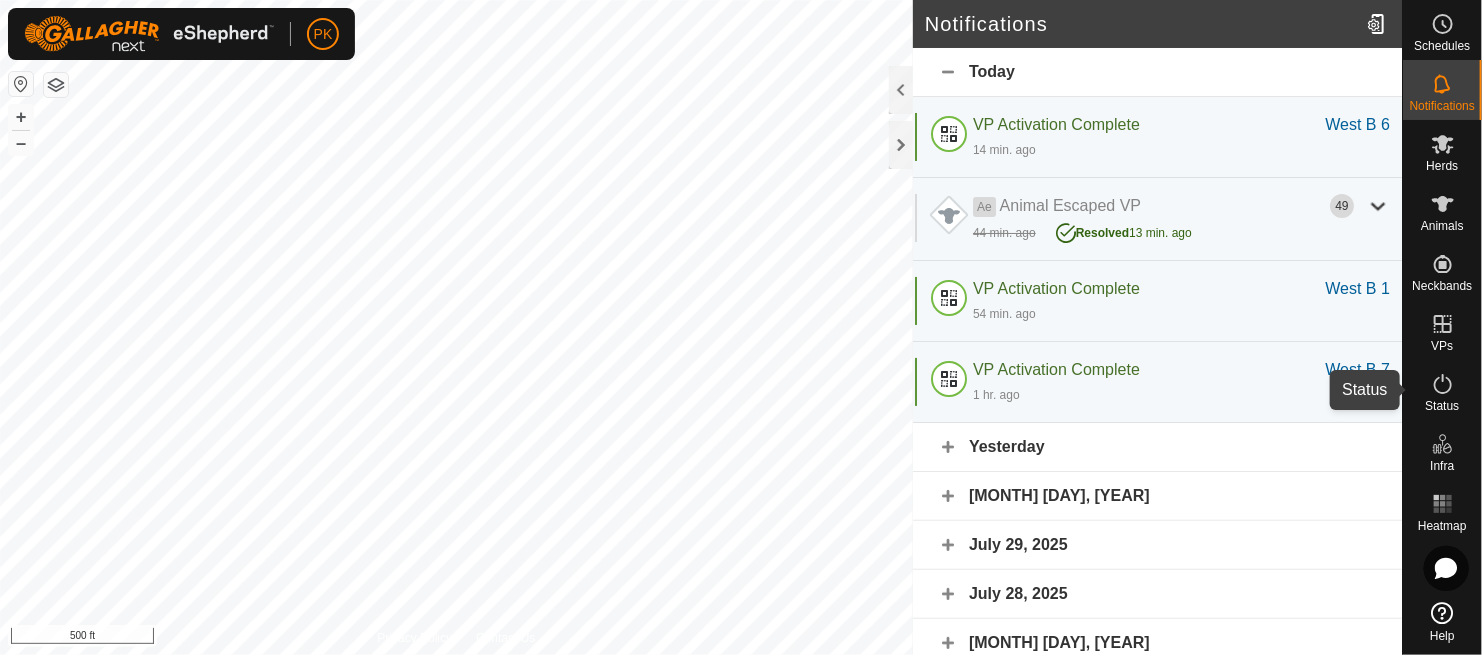 drag, startPoint x: 1443, startPoint y: 383, endPoint x: 1338, endPoint y: 430, distance: 115.03912 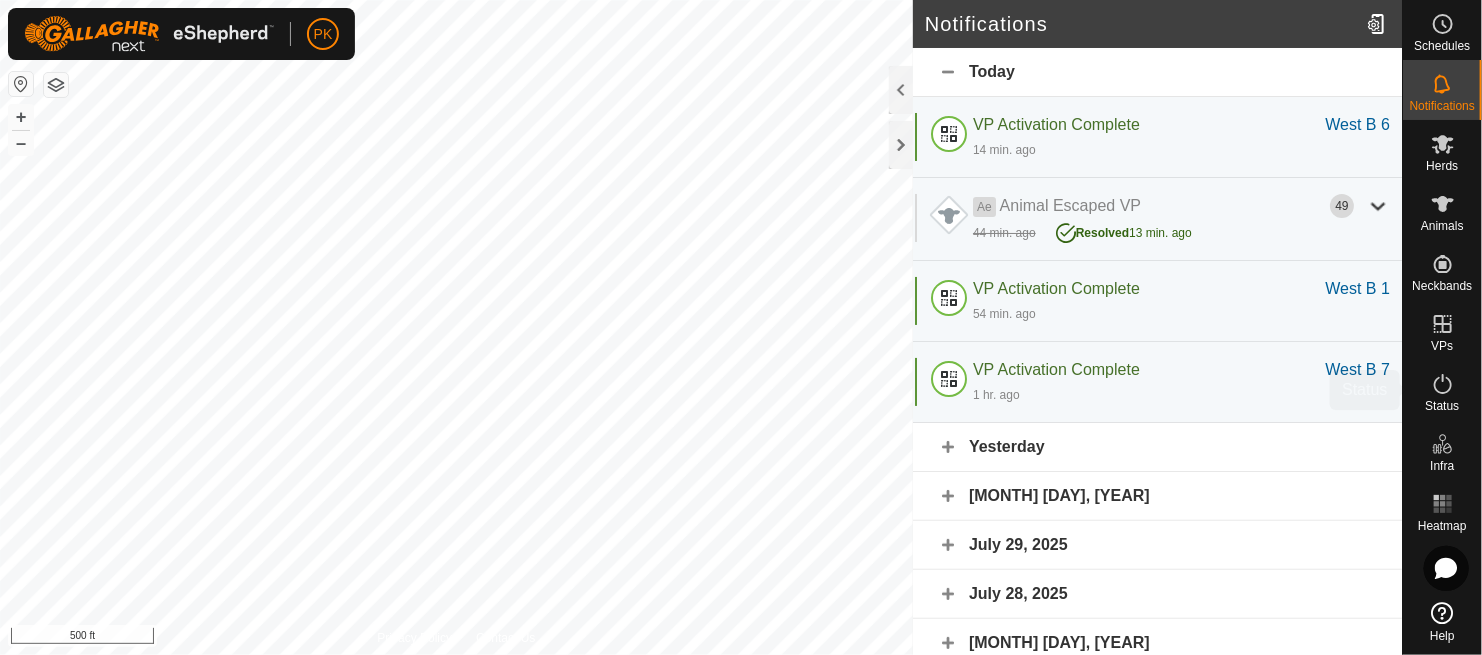 drag, startPoint x: 1338, startPoint y: 430, endPoint x: 1449, endPoint y: 390, distance: 117.98729 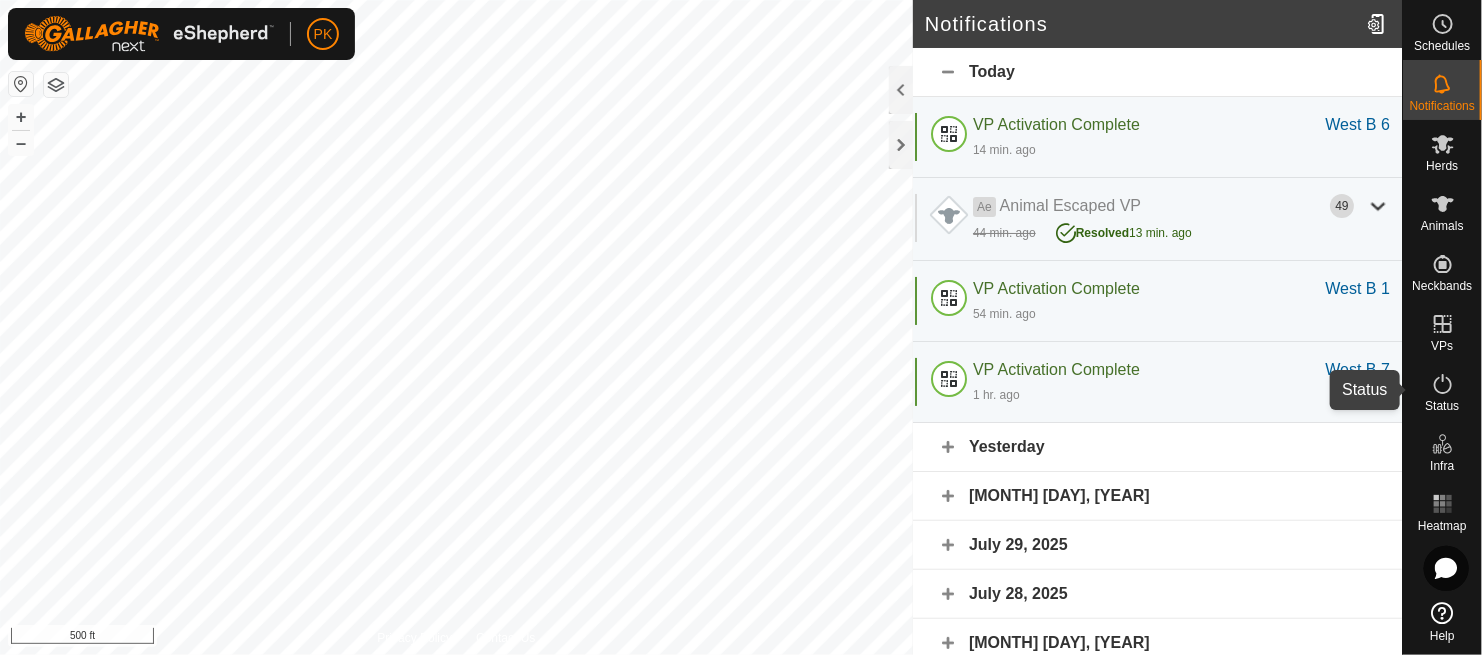 drag, startPoint x: 1449, startPoint y: 390, endPoint x: 1437, endPoint y: 393, distance: 12.369317 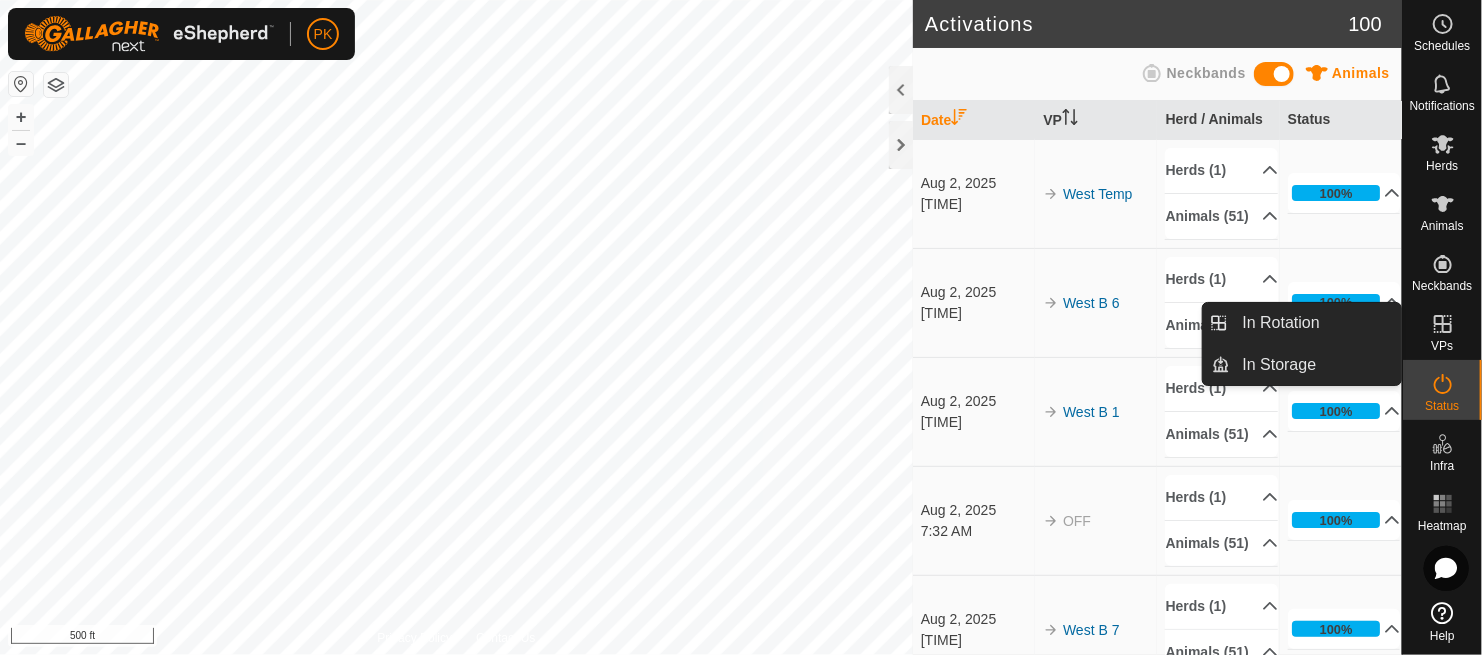 scroll, scrollTop: 0, scrollLeft: 0, axis: both 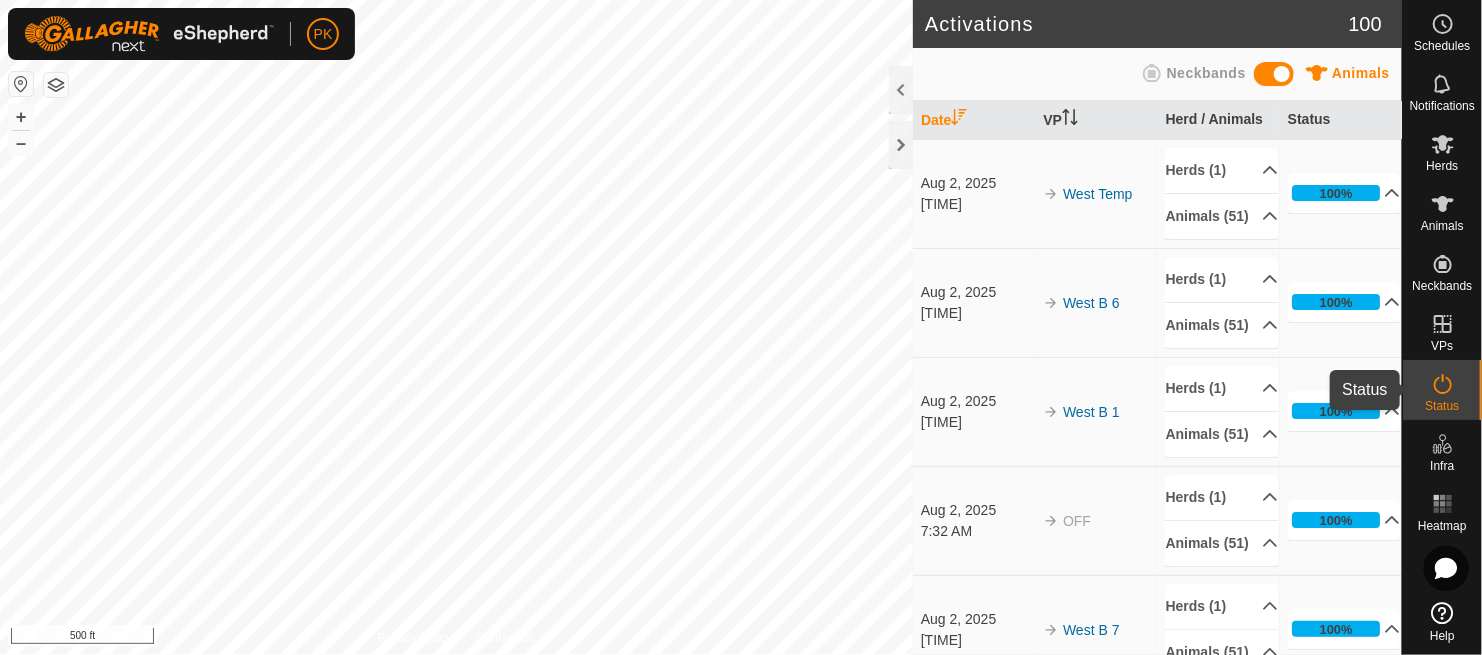 click 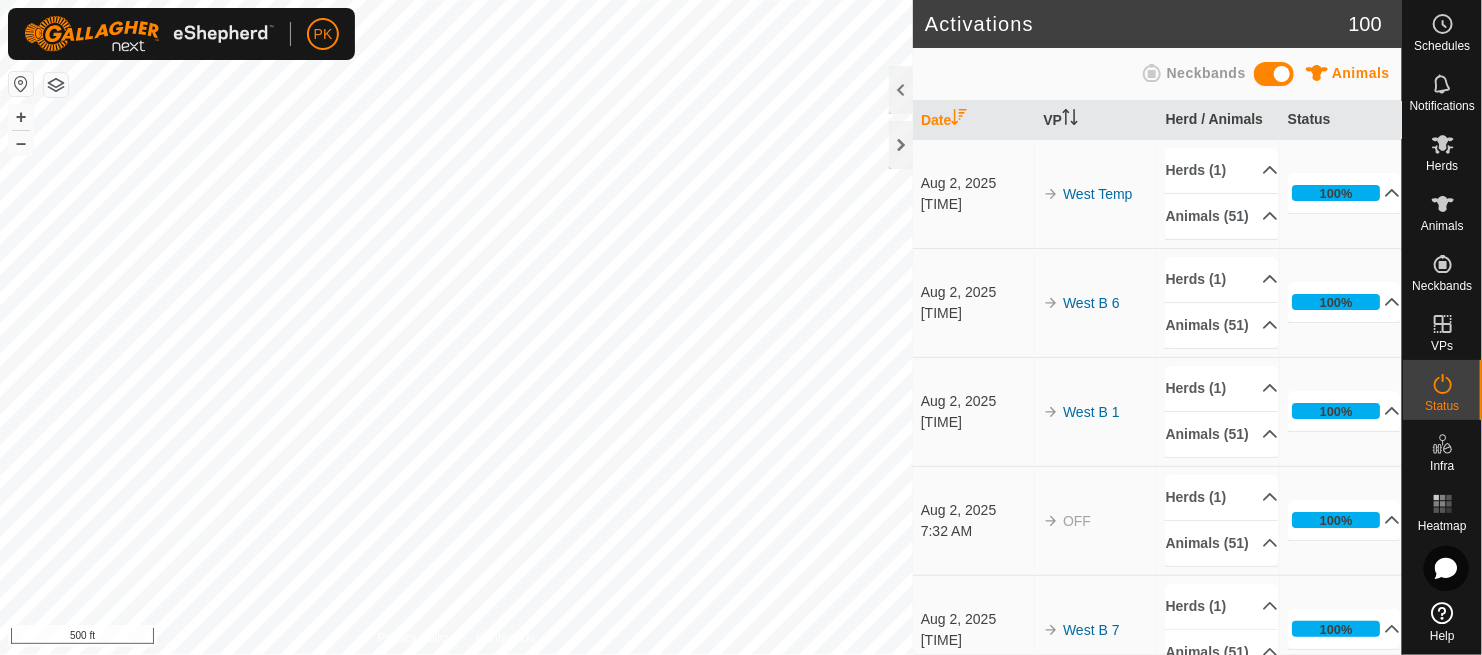 click 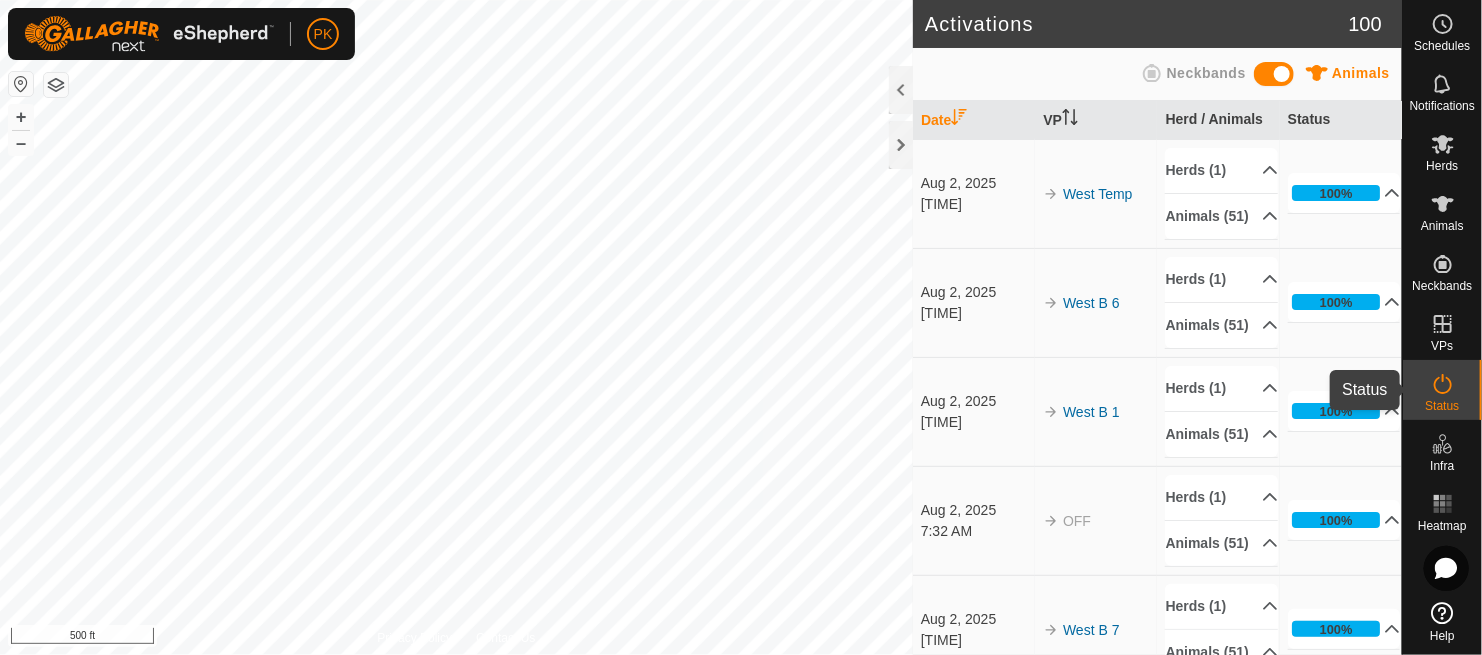 click 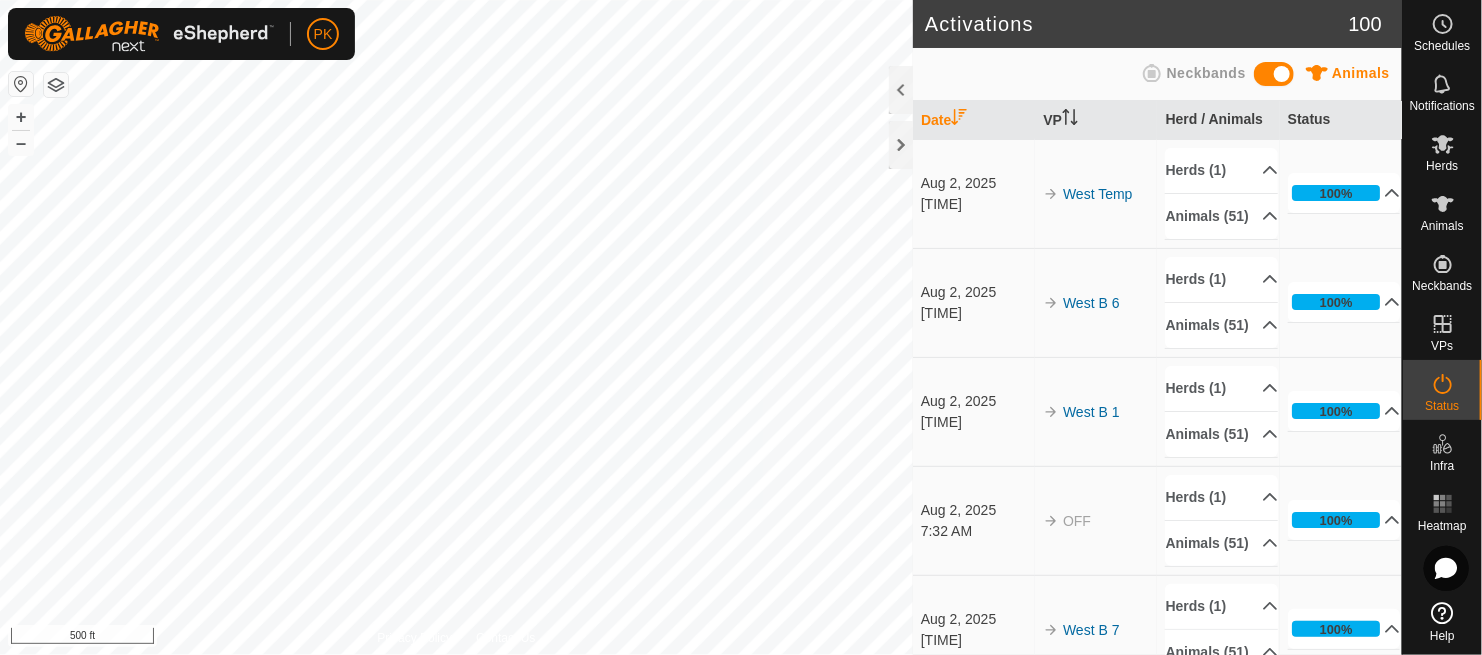 click 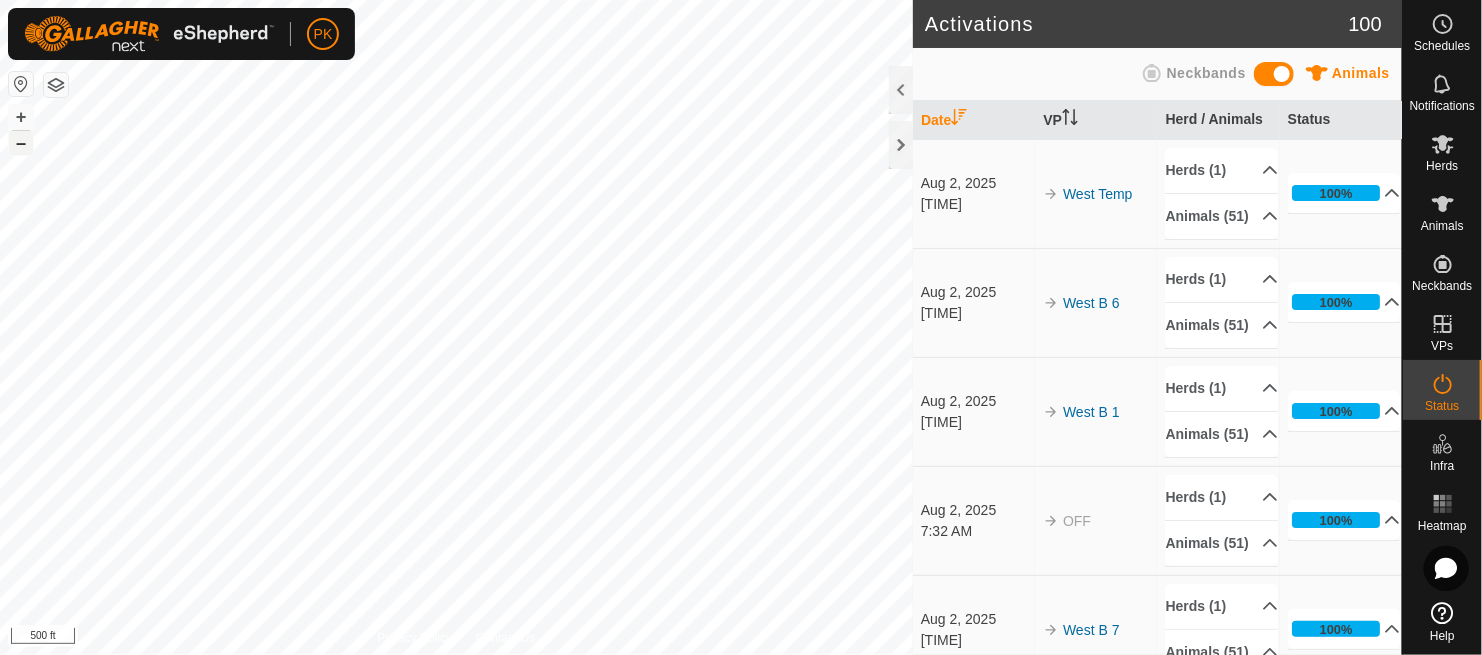 click on "–" at bounding box center [21, 143] 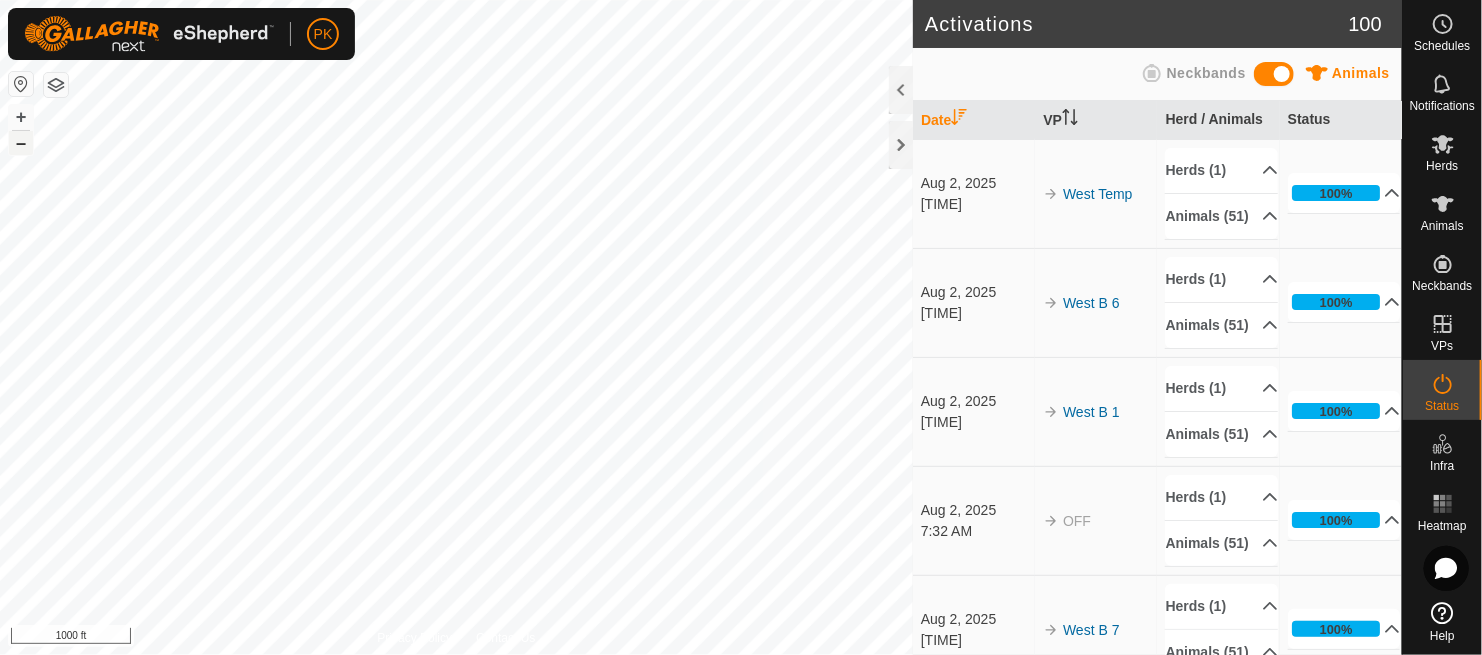 click on "–" at bounding box center [21, 143] 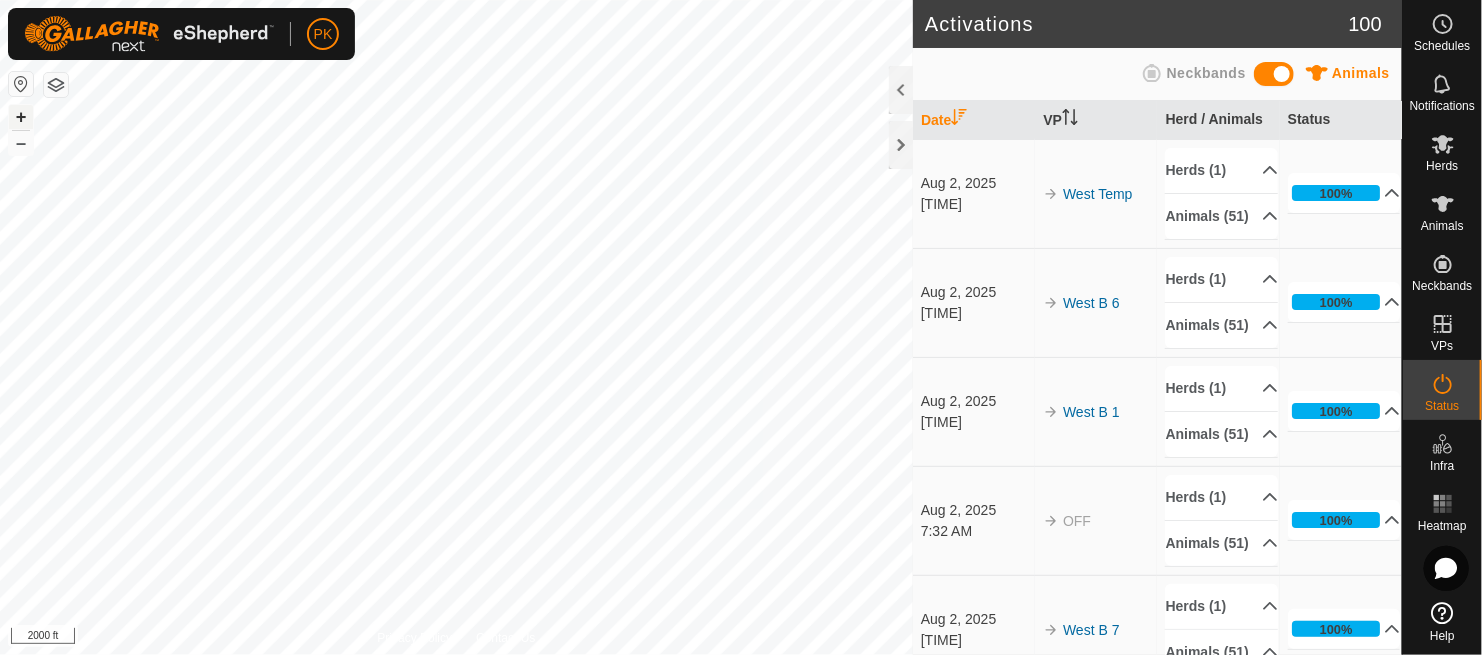 click on "+" at bounding box center [21, 117] 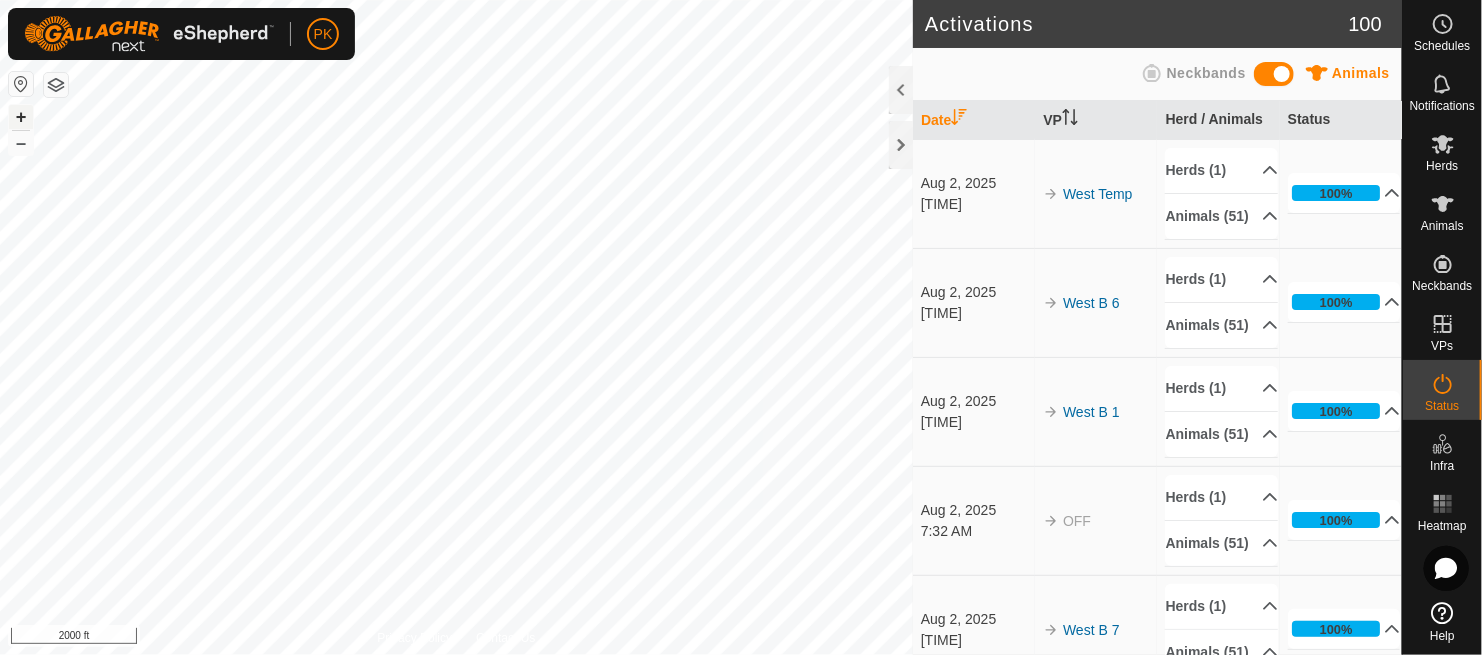 click on "+" at bounding box center [21, 117] 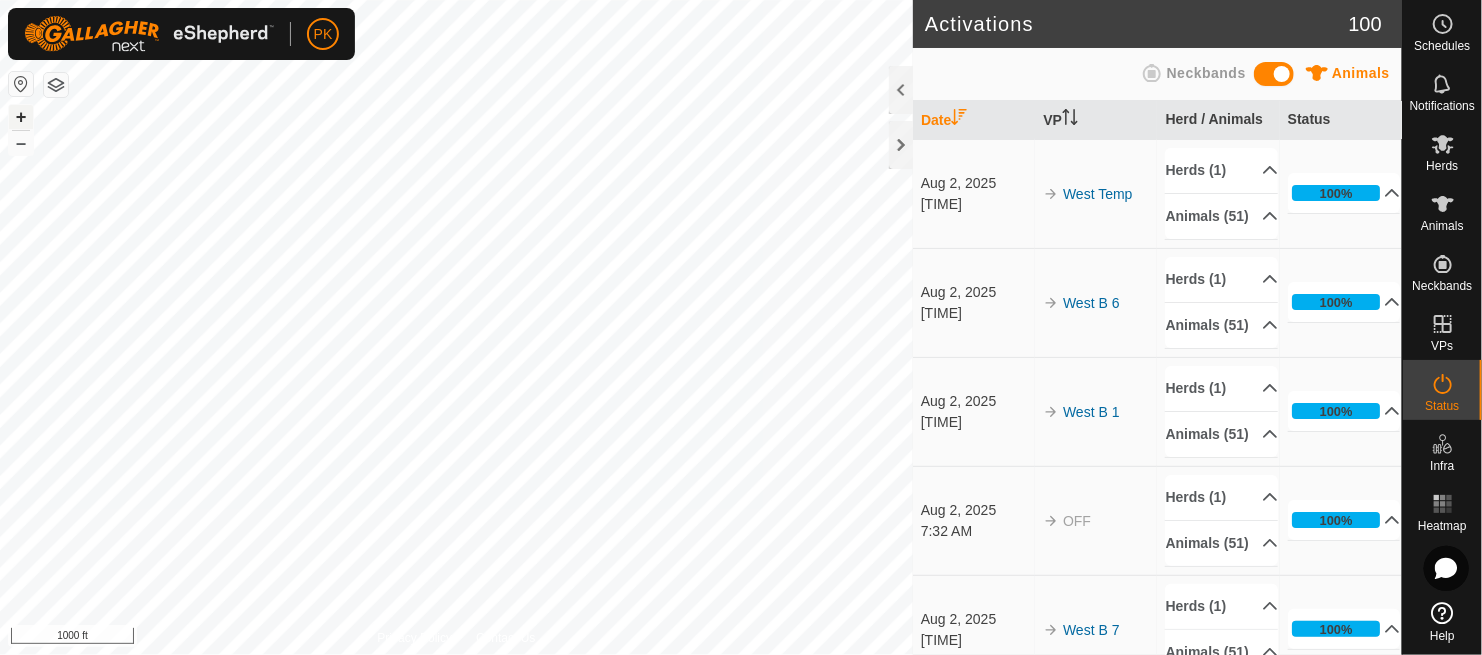 click on "+" at bounding box center (21, 117) 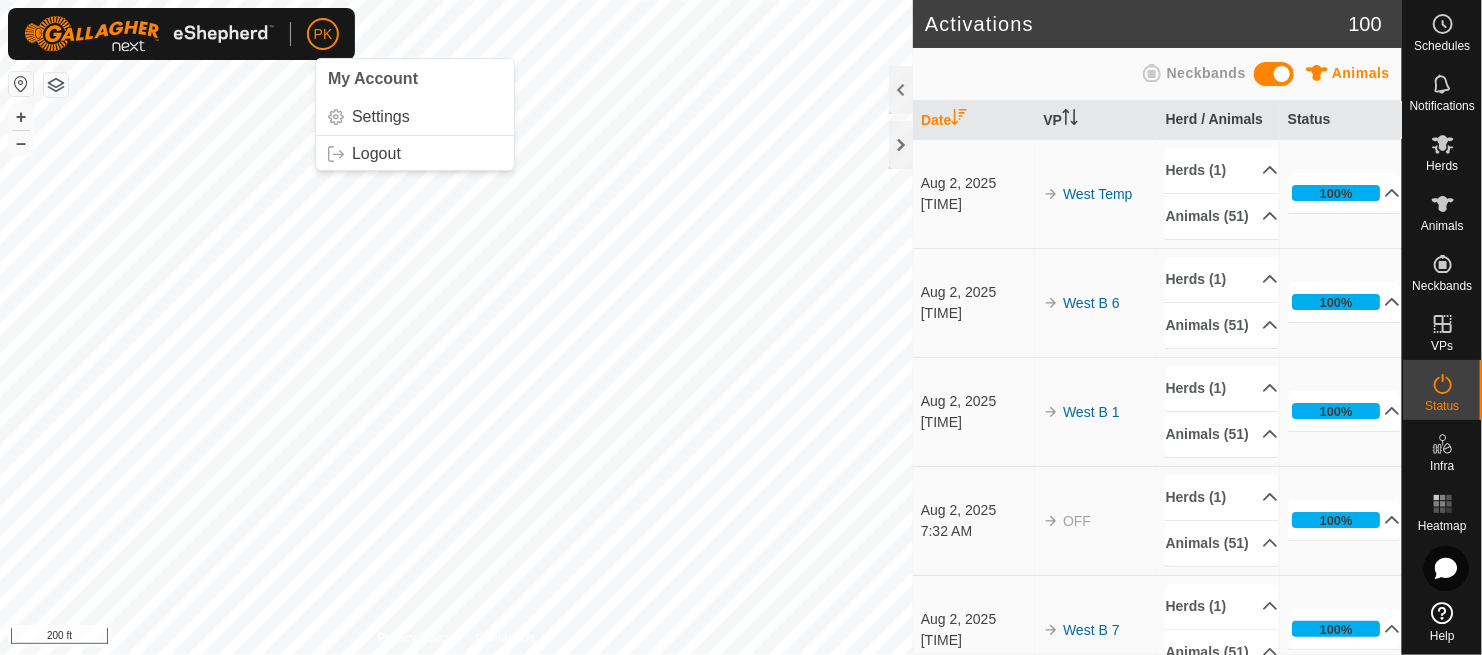 click on "PK My Account Settings Logout Schedules Notifications Herds Animals Neckbands VPs Status Infra Heatmap Help Activations 100 Animals Neckbands   Date   VP   Herd / Animals   Status  [DATE] [TIME] West Temp Herds (1)  [CITY]   Animals (51)  50   62   18   56   28   34   66   5   40   48   60   11   35   46   10   63   20   3   9   57   17   1   14   2   53   6   19   37   7   29   54   59   23   22   32   61   41   51   31   64   43   65   27   58   49   38   13   16   21   33   39  100% In Progress Pending  0  Sent   0  Completed Confirmed   51  Overridden  0  Cancelled   0  [DATE] [TIME] West B 6 Herds (1)  [CITY]   Animals (51)  50   62   18   56   28   34   66   5   40   48   60   11   35   46   10   63   20   3   9   57   17   1   14   2   53   6   19   37   7   29   54   59   23   22   32   61   41   51   31   64   43   65   27   58   49   38   13   16   21   33   39  100% In Progress Pending  0  Sent   0  Completed Confirmed   0  Overridden  25  Cancelled   26  [DATE] [TIME]" 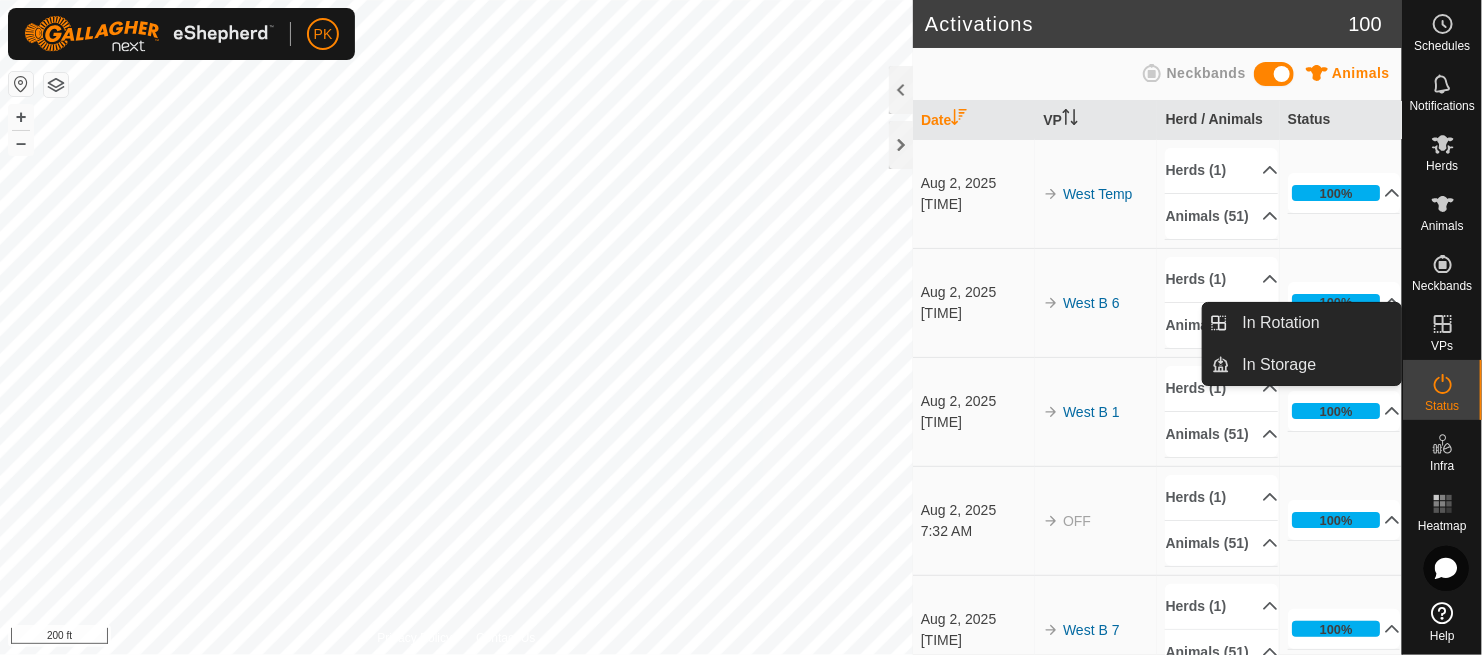 click 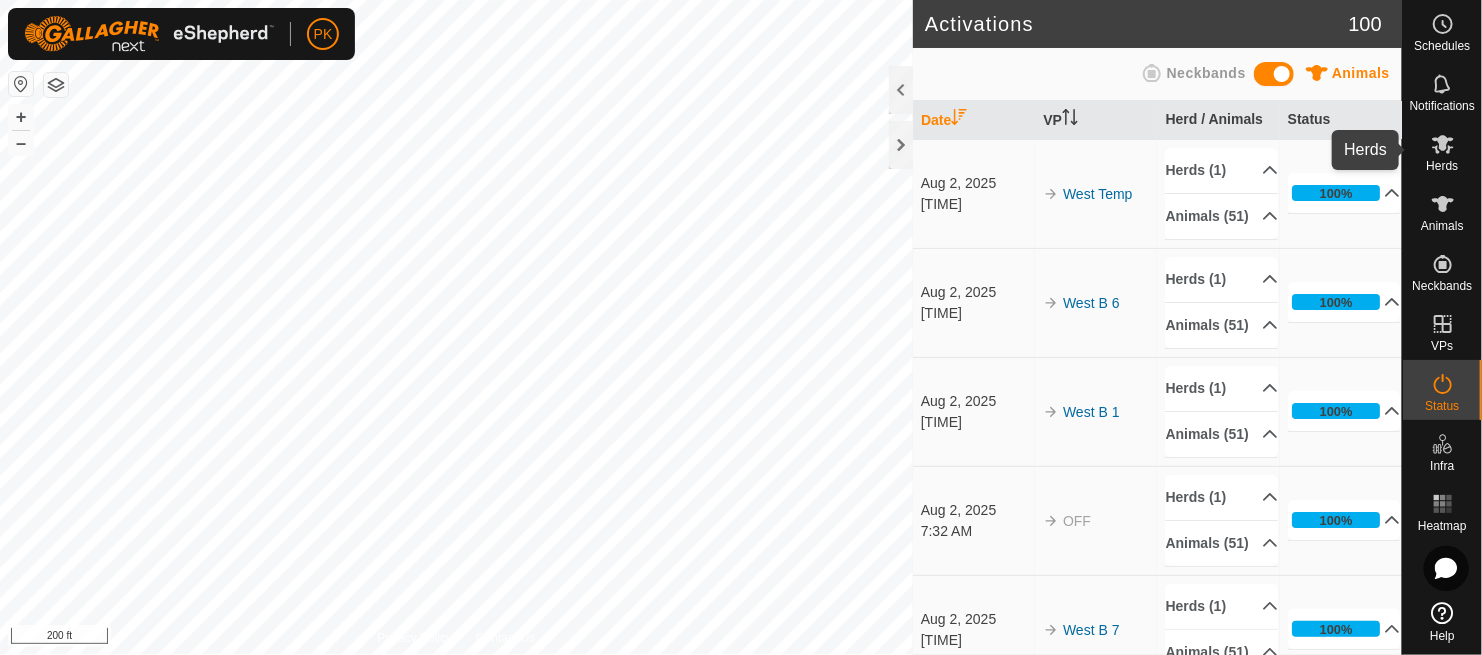 click 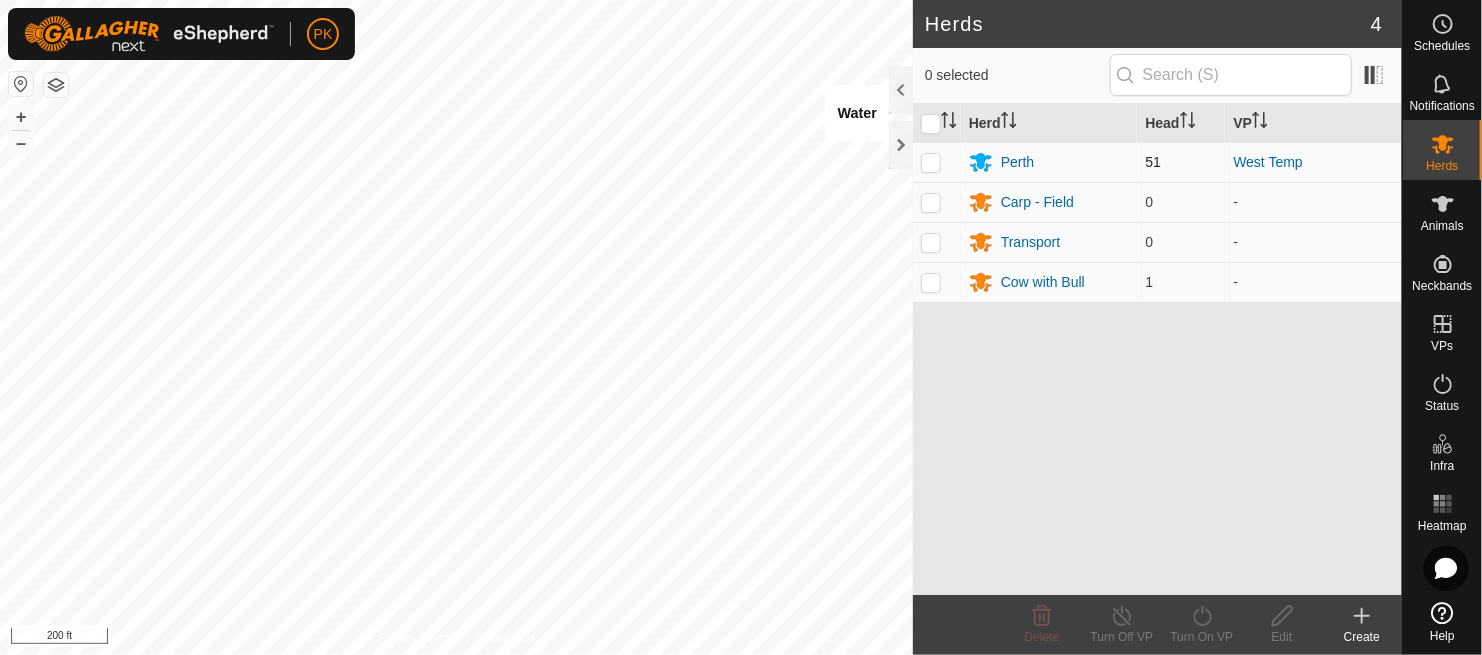click at bounding box center [931, 162] 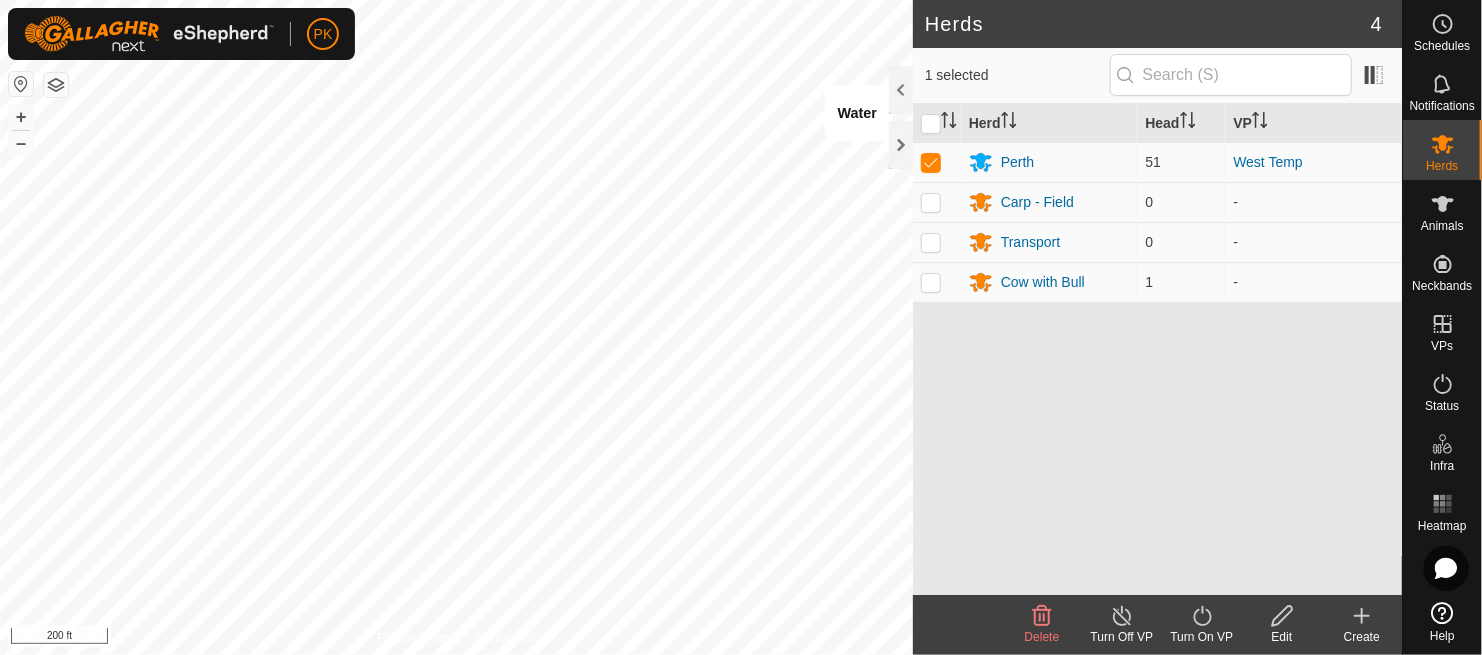 click 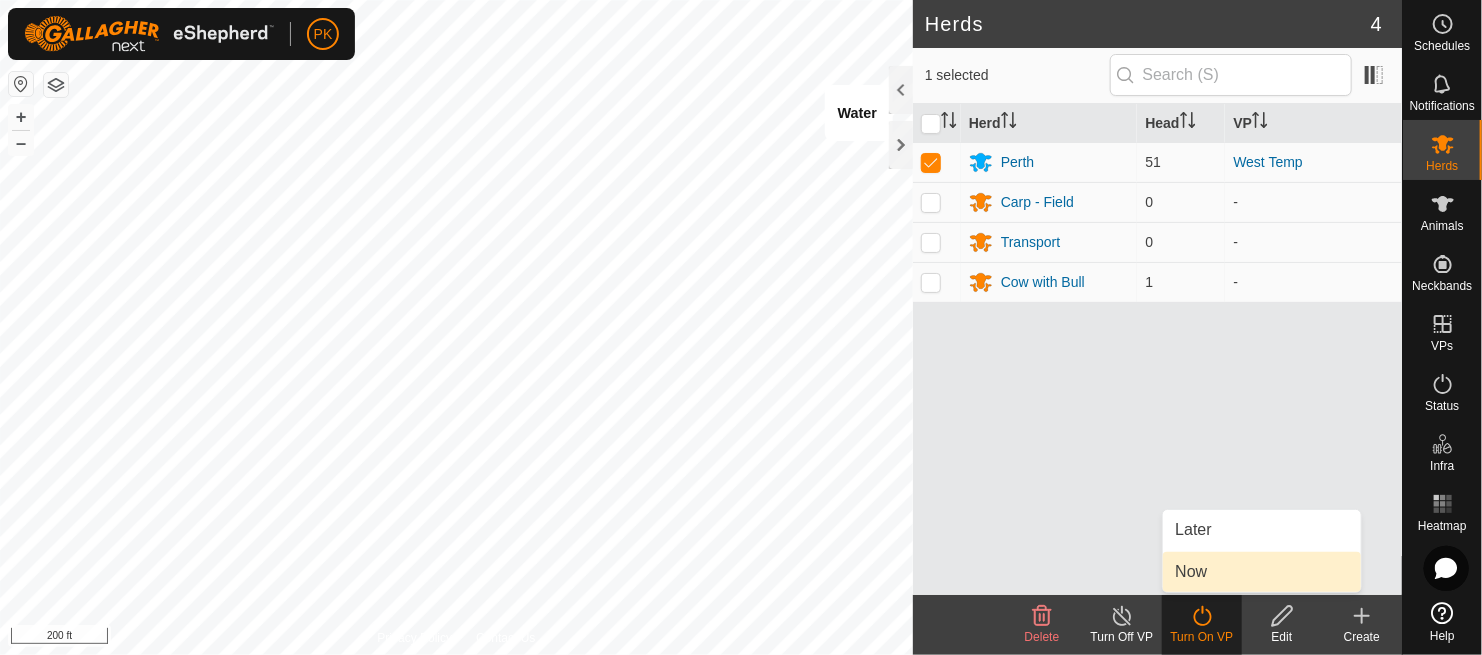 click on "Now" at bounding box center (1262, 572) 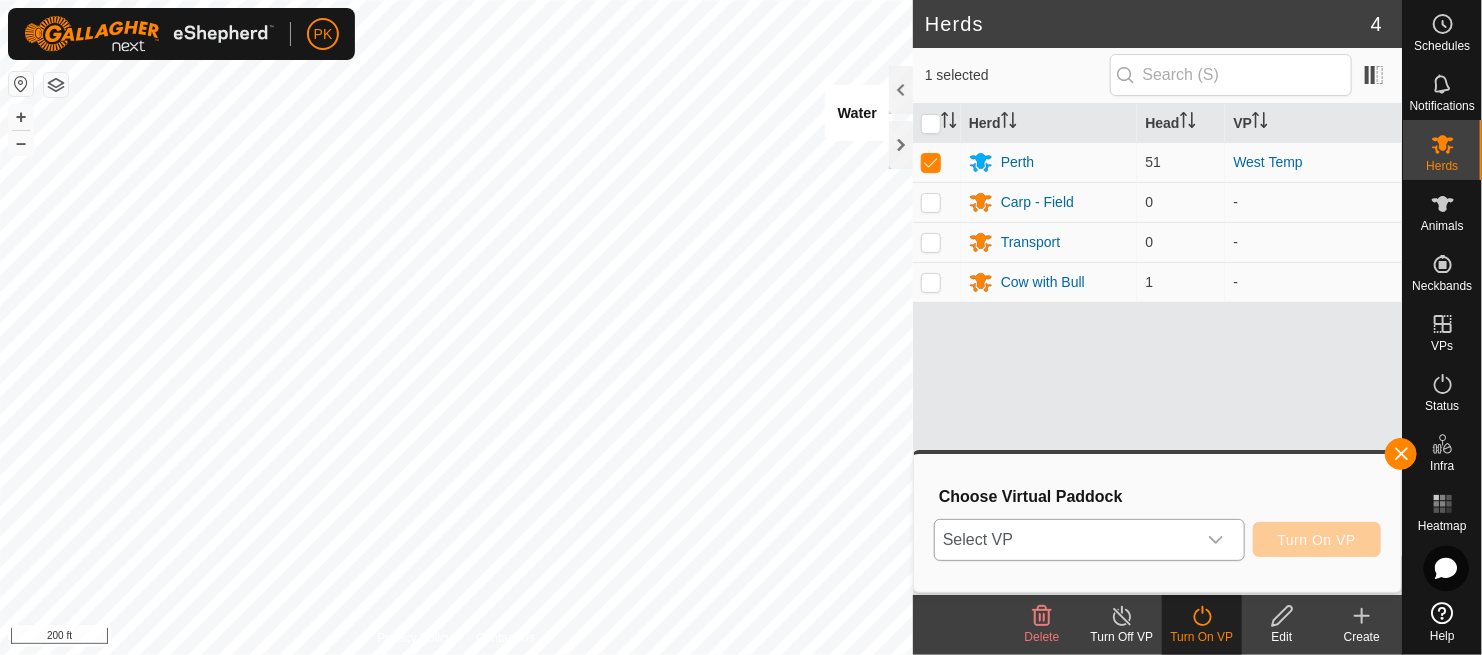 click at bounding box center [1216, 540] 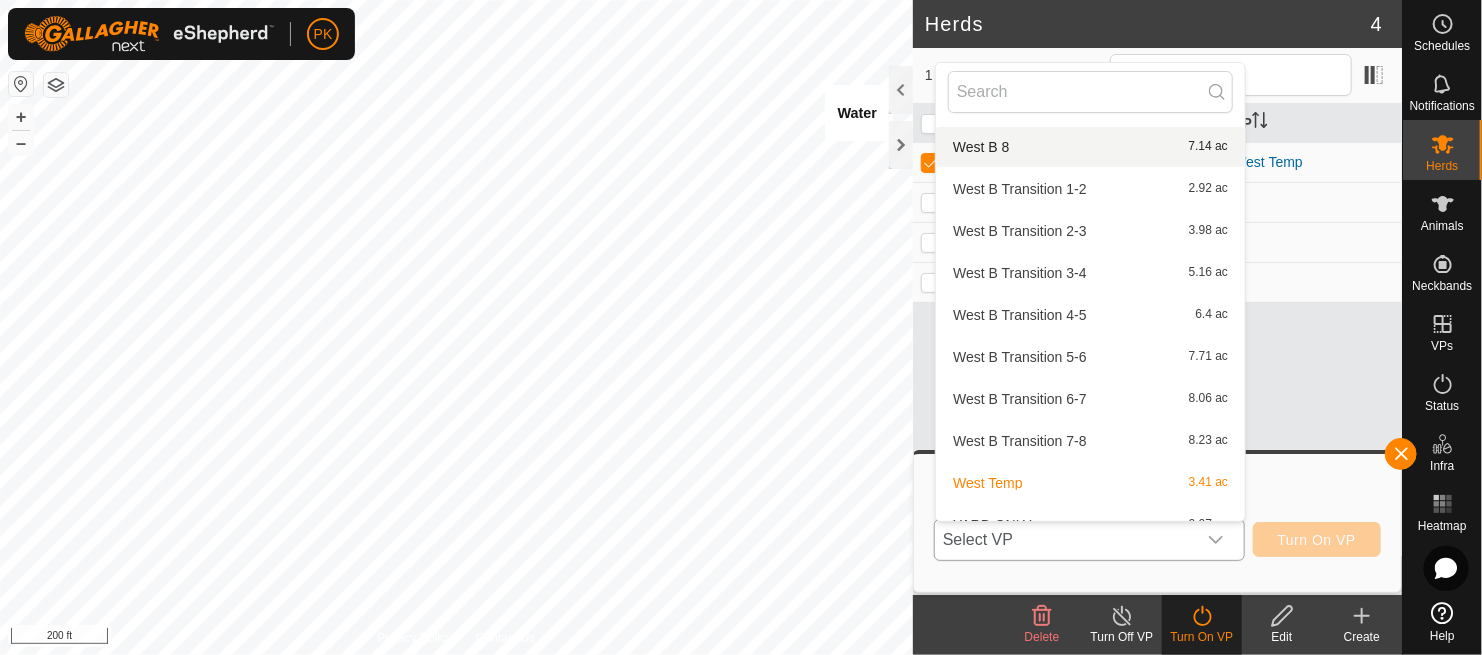 scroll, scrollTop: 336, scrollLeft: 0, axis: vertical 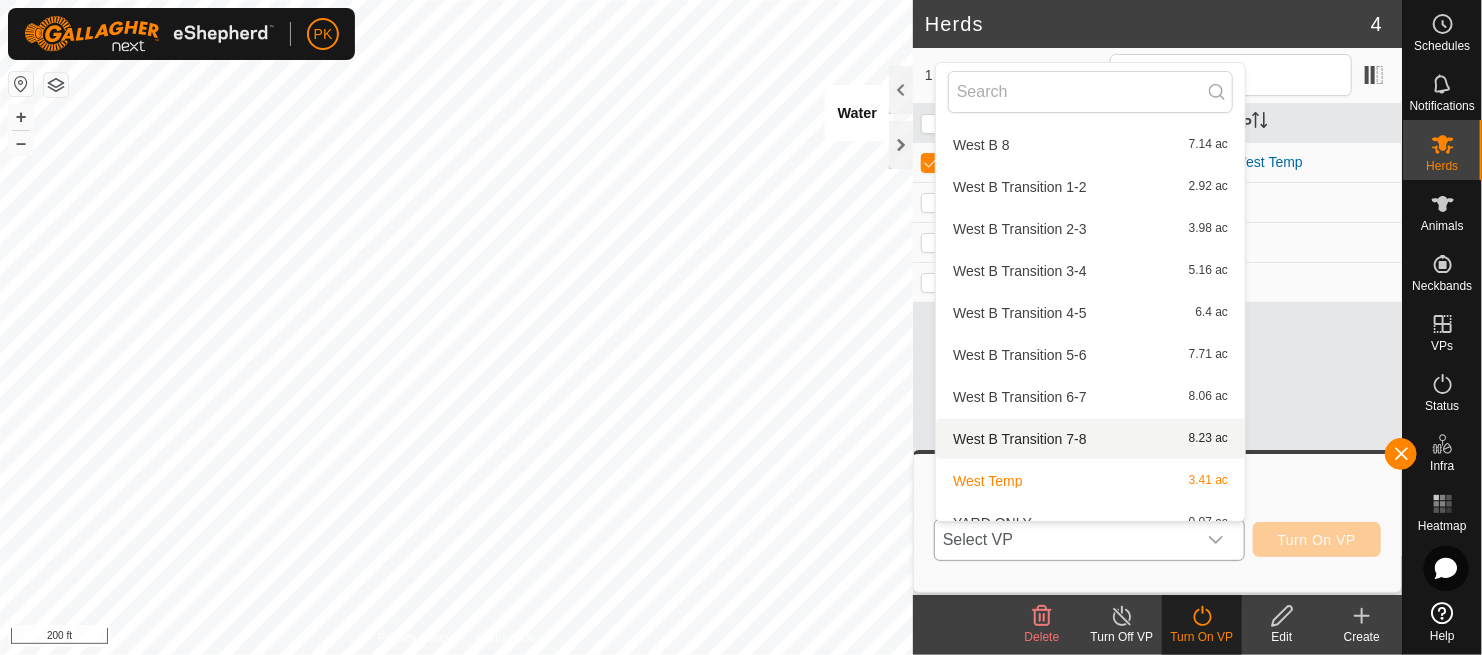 click on "[TEXT] [TEXT] [TEXT]" at bounding box center [1090, 439] 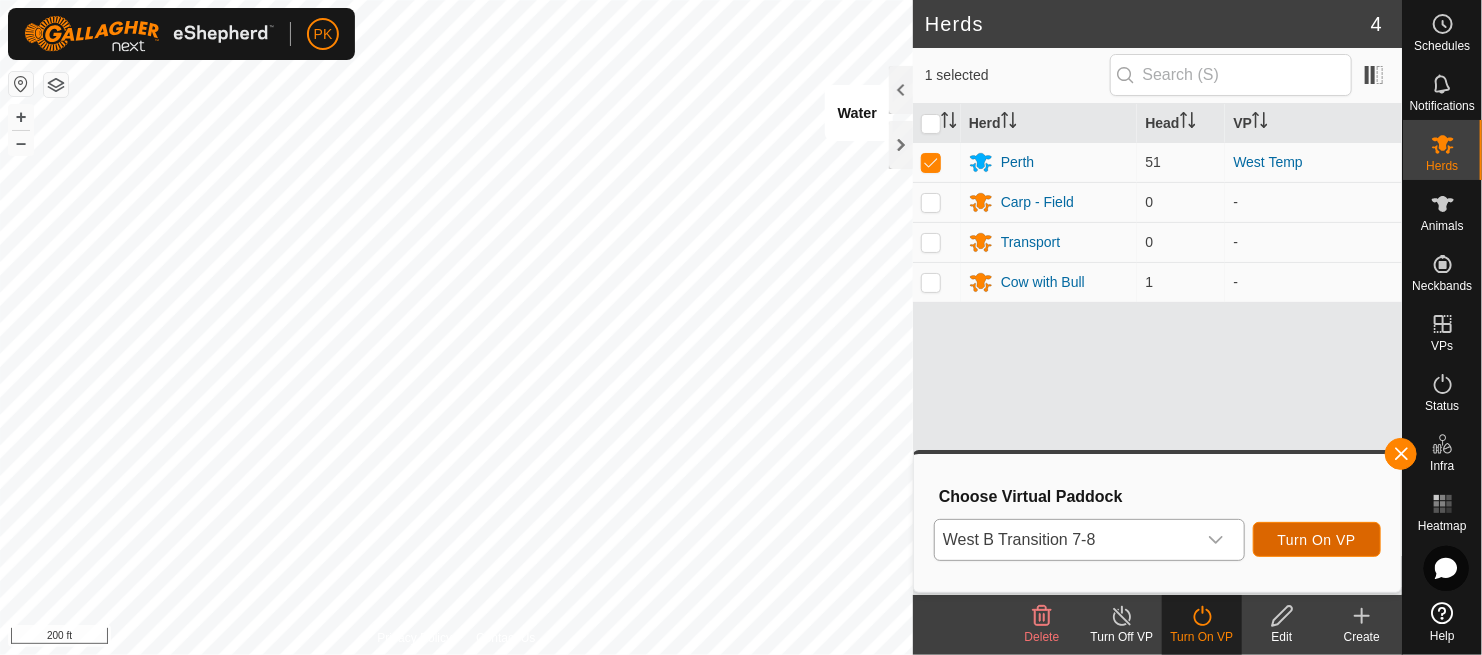 click on "Turn On VP" at bounding box center (1317, 540) 